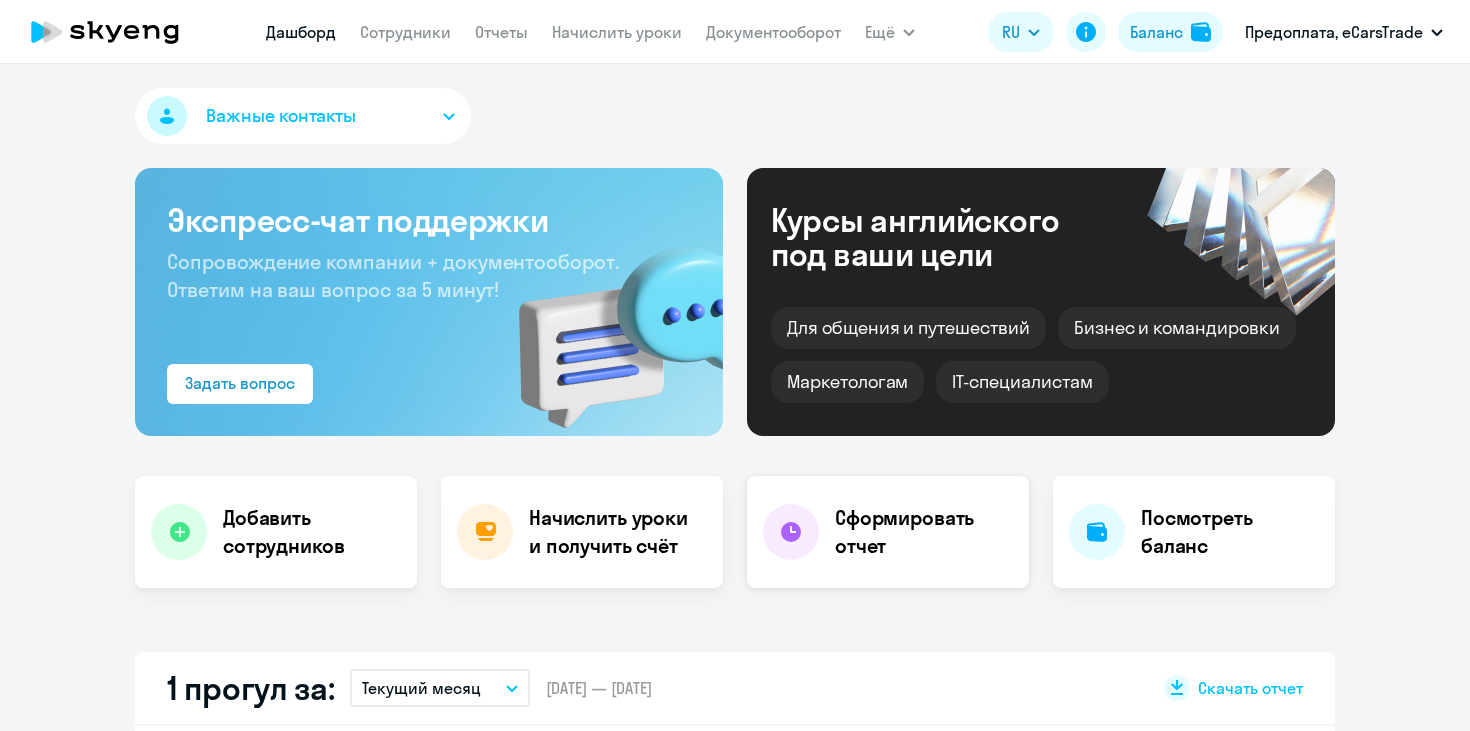 scroll, scrollTop: 0, scrollLeft: 0, axis: both 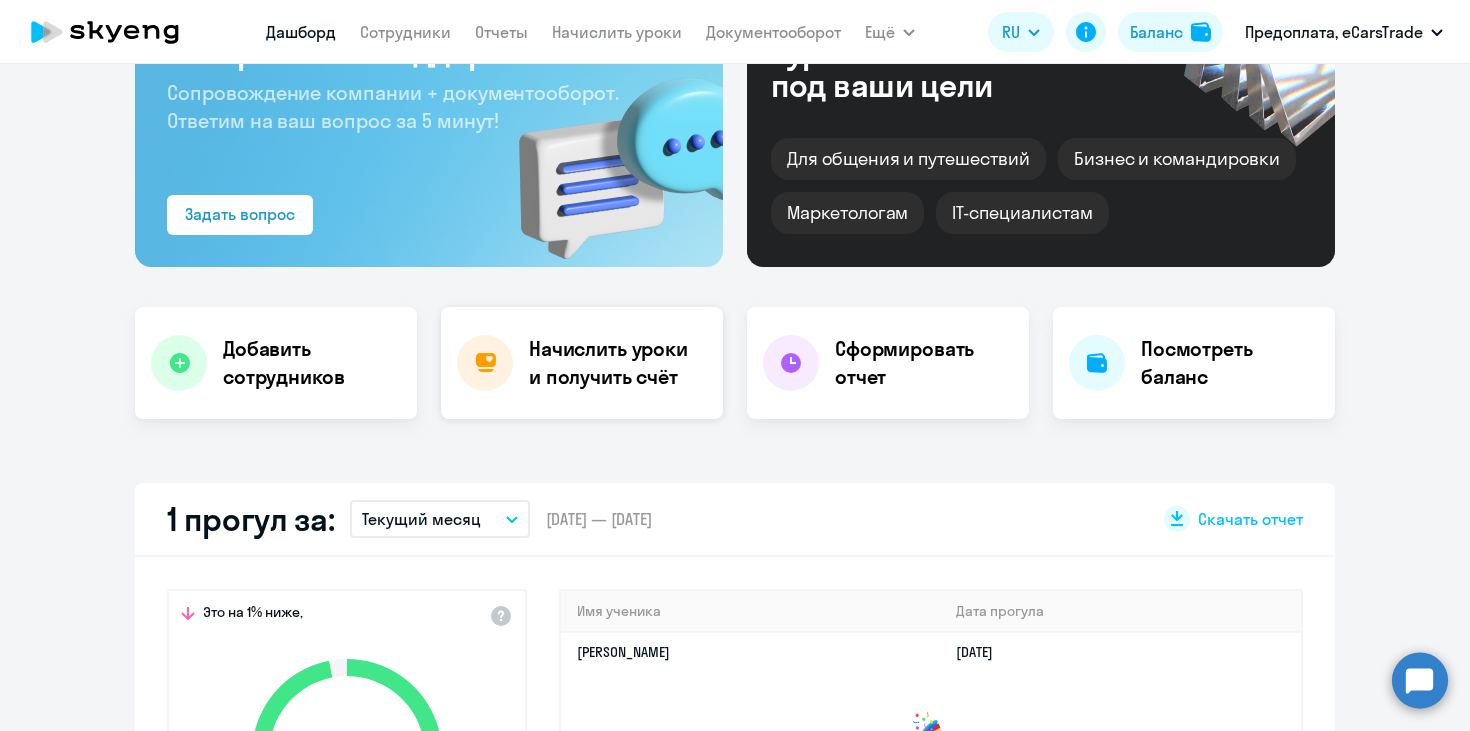 select on "30" 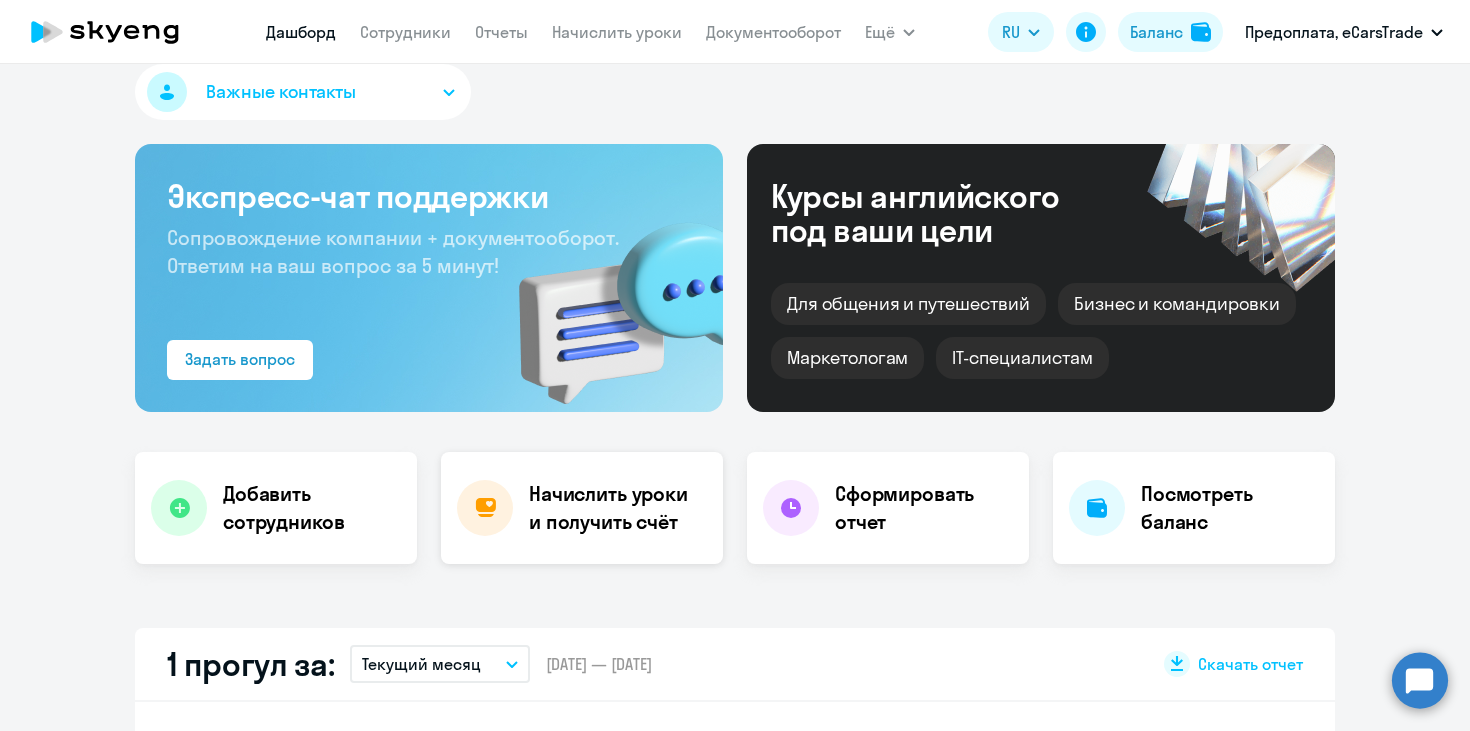 scroll, scrollTop: 22, scrollLeft: 0, axis: vertical 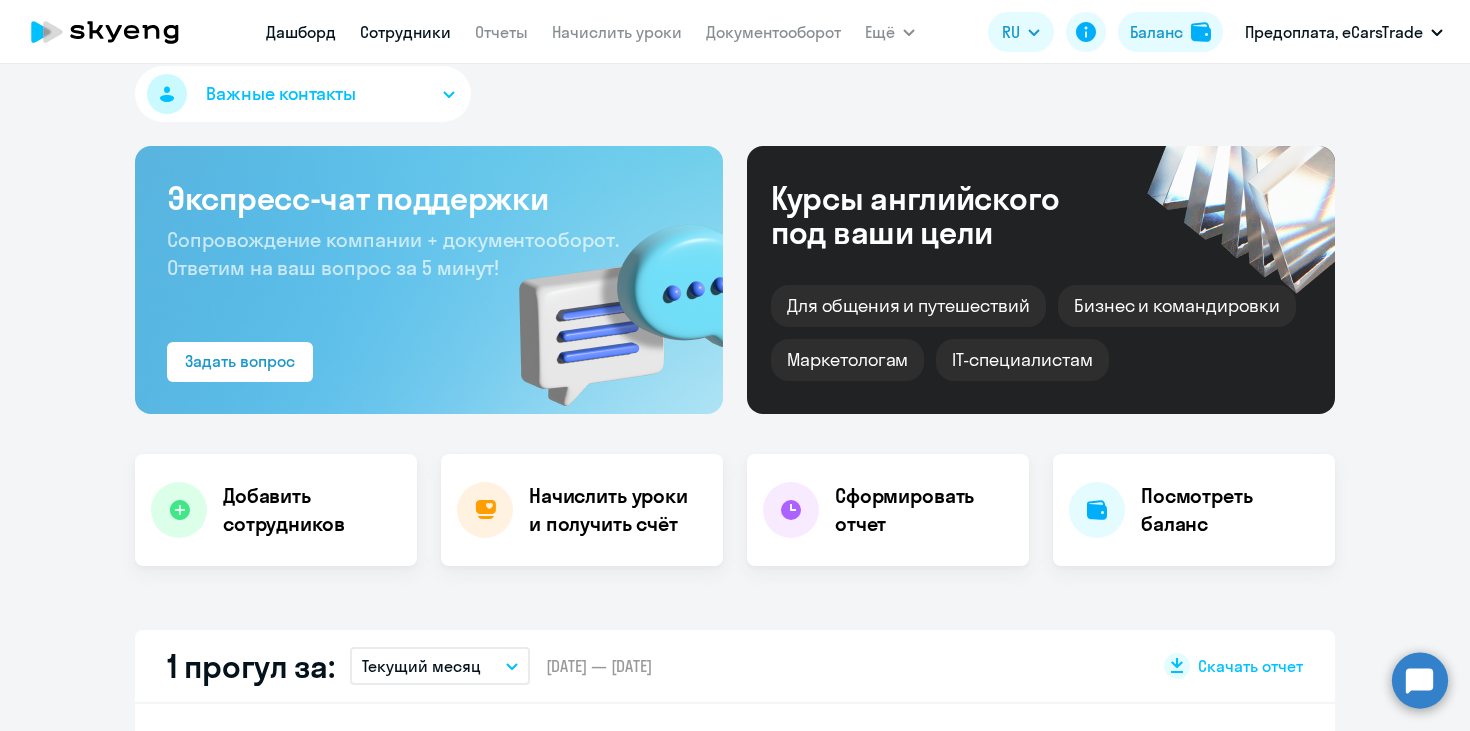 click on "Сотрудники" at bounding box center [405, 32] 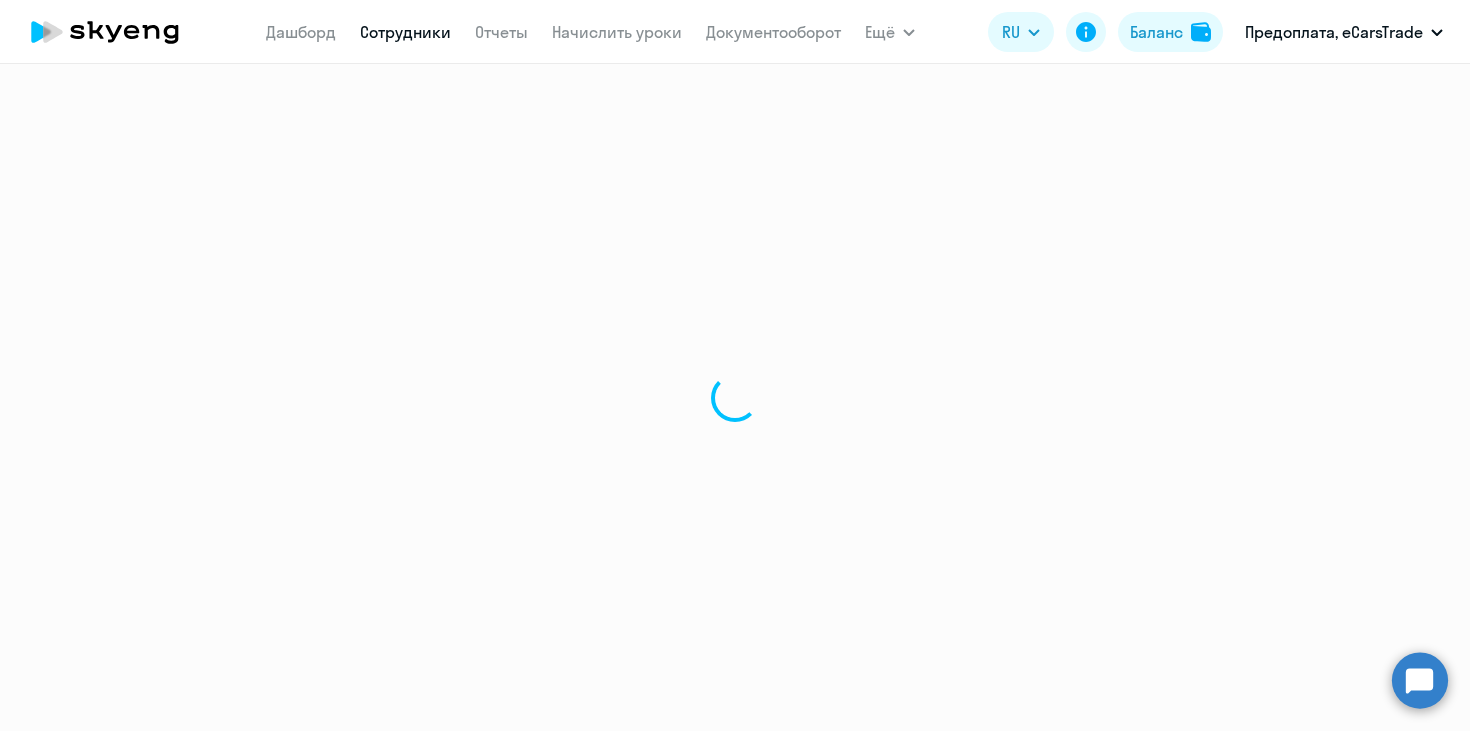 select on "30" 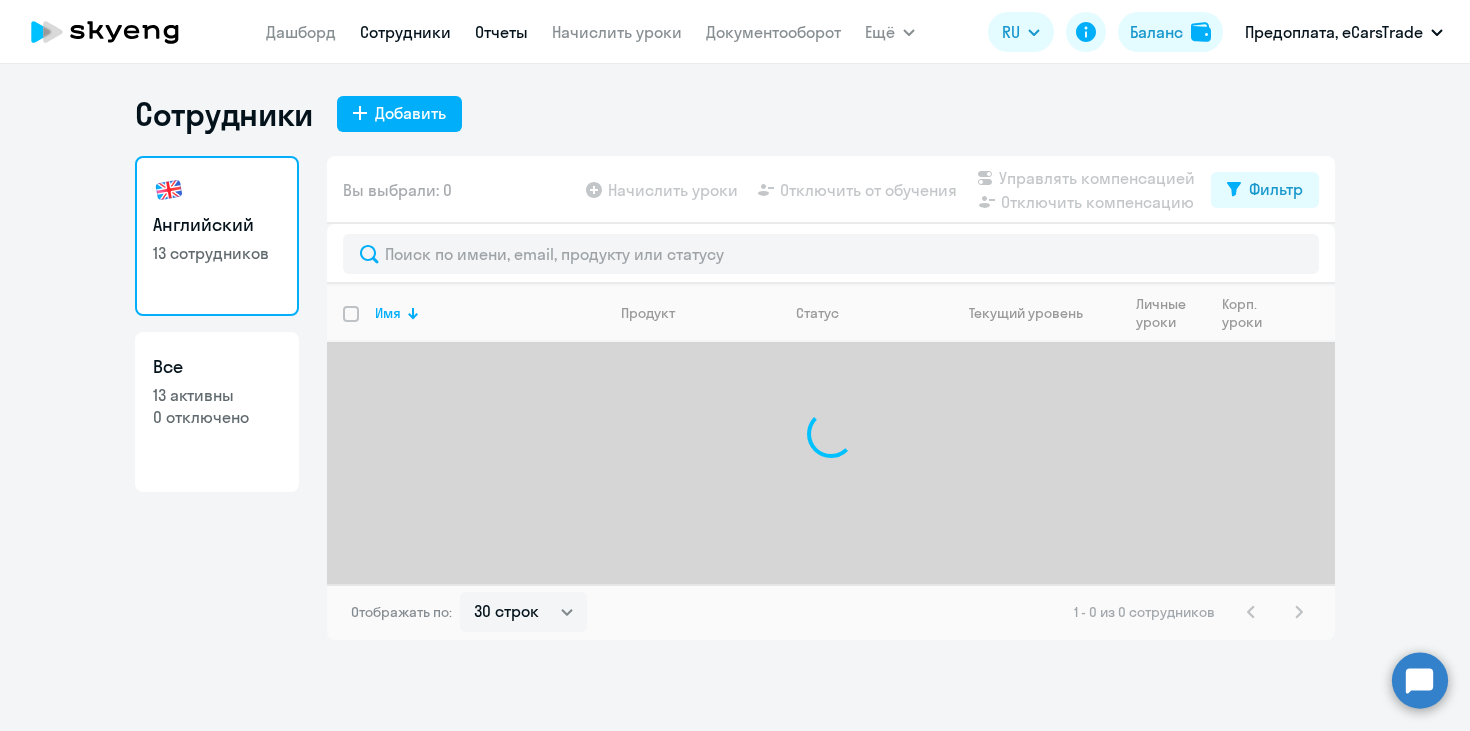 click on "Отчеты" at bounding box center (501, 32) 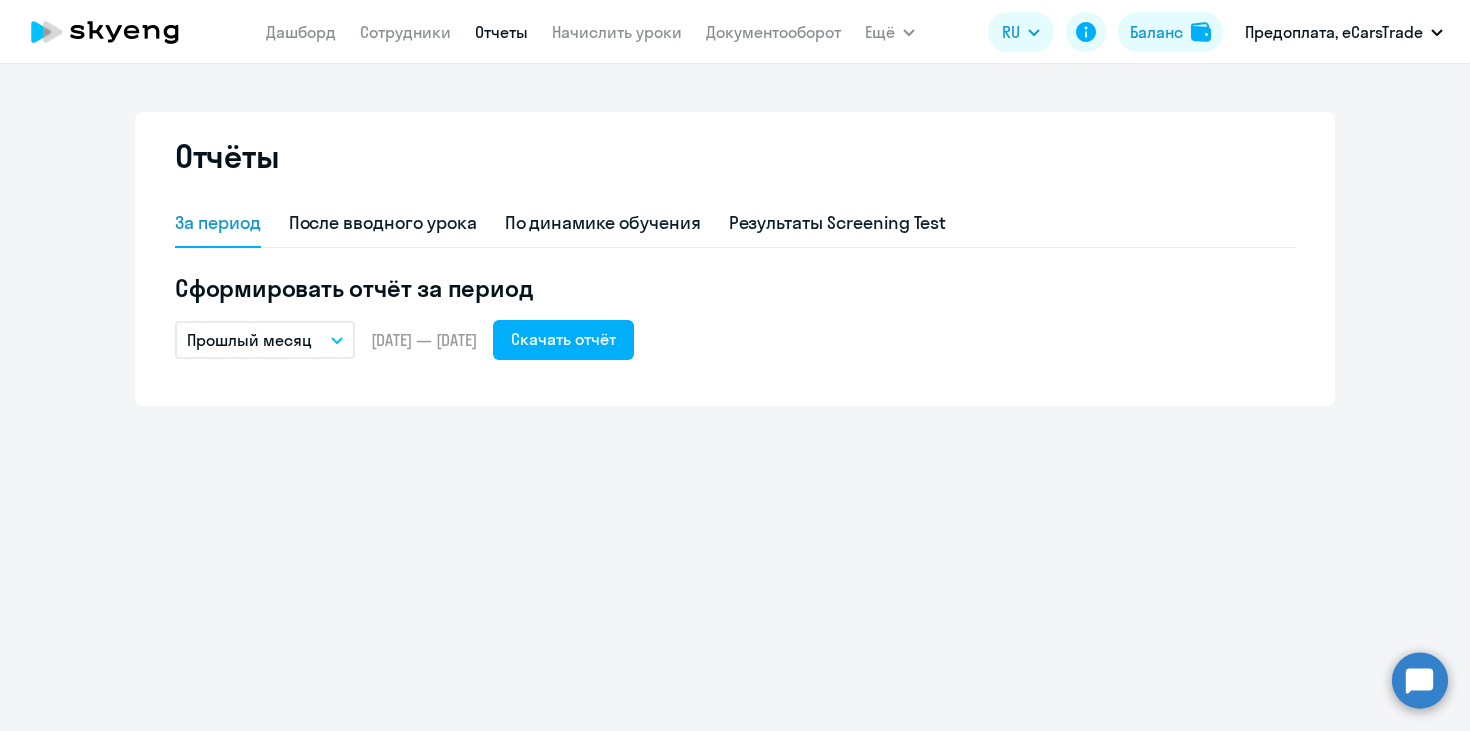 click on "Прошлый месяц" at bounding box center [249, 340] 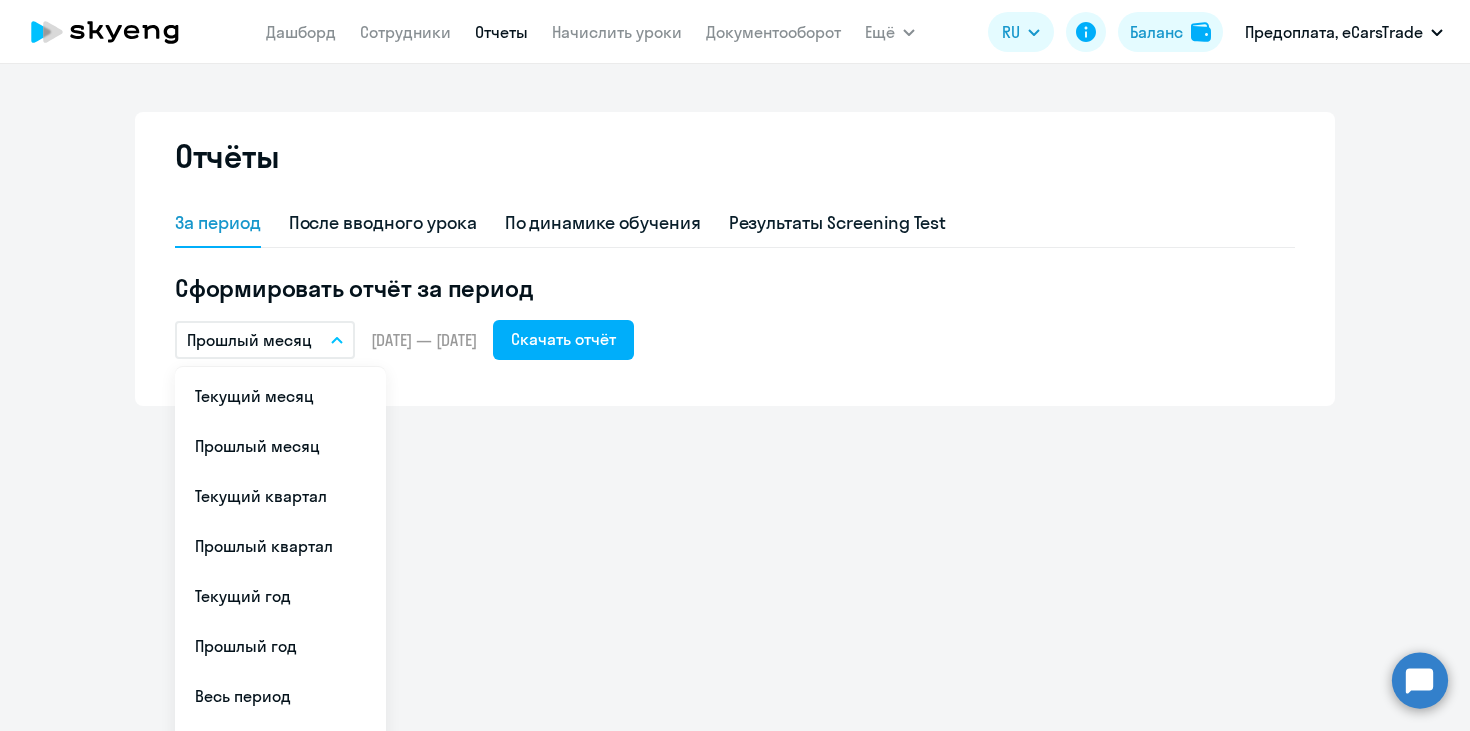 click on "Отчёты За период После вводного урока По динамике обучения Результаты Screening Test Сформировать отчёт за период  Прошлый месяц
Текущий месяц   Прошлый месяц   Текущий квартал   [GEOGRAPHIC_DATA] квартал   [GEOGRAPHIC_DATA] год   Прошлый год   Весь период   Собственный период...  –  [DATE] — [DATE]   Скачать отчёт" at bounding box center (735, 397) 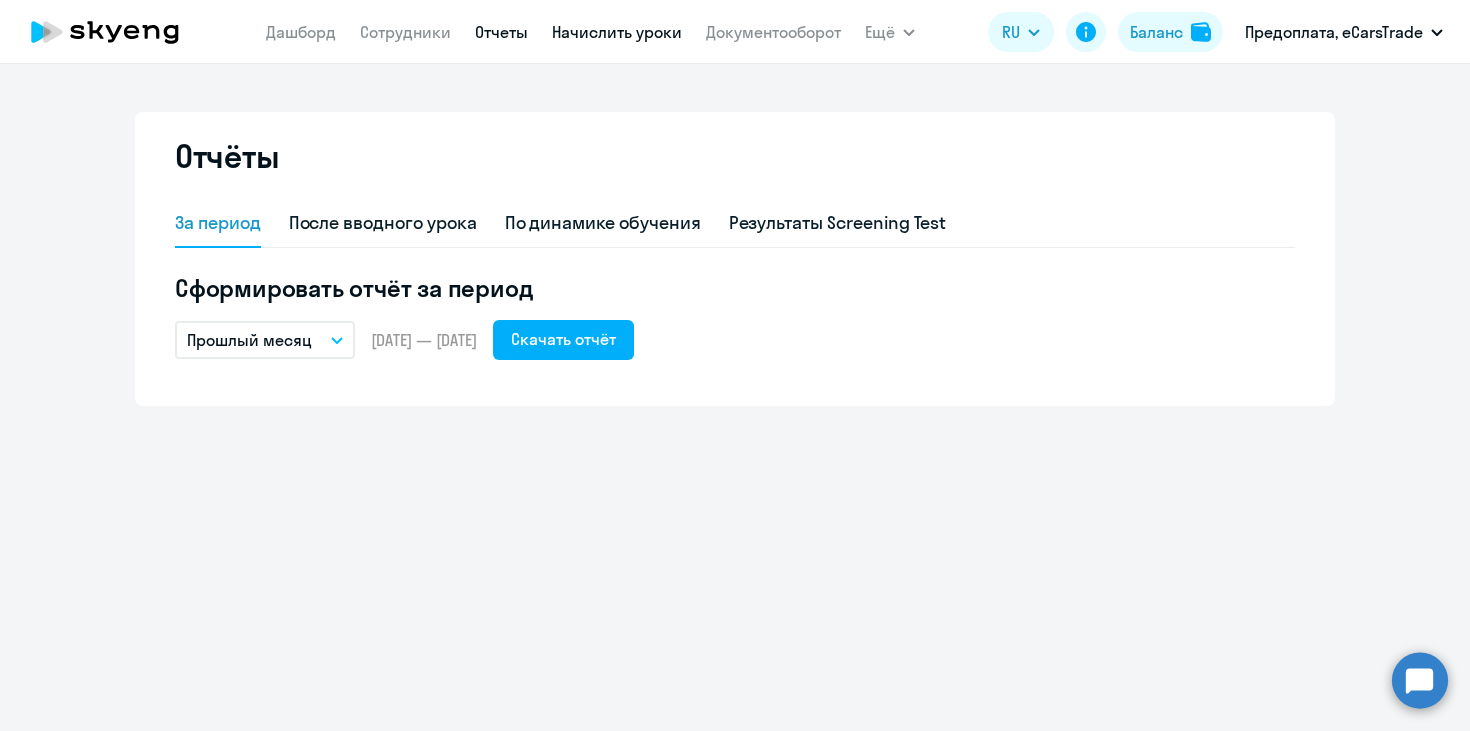 click on "Начислить уроки" at bounding box center (617, 32) 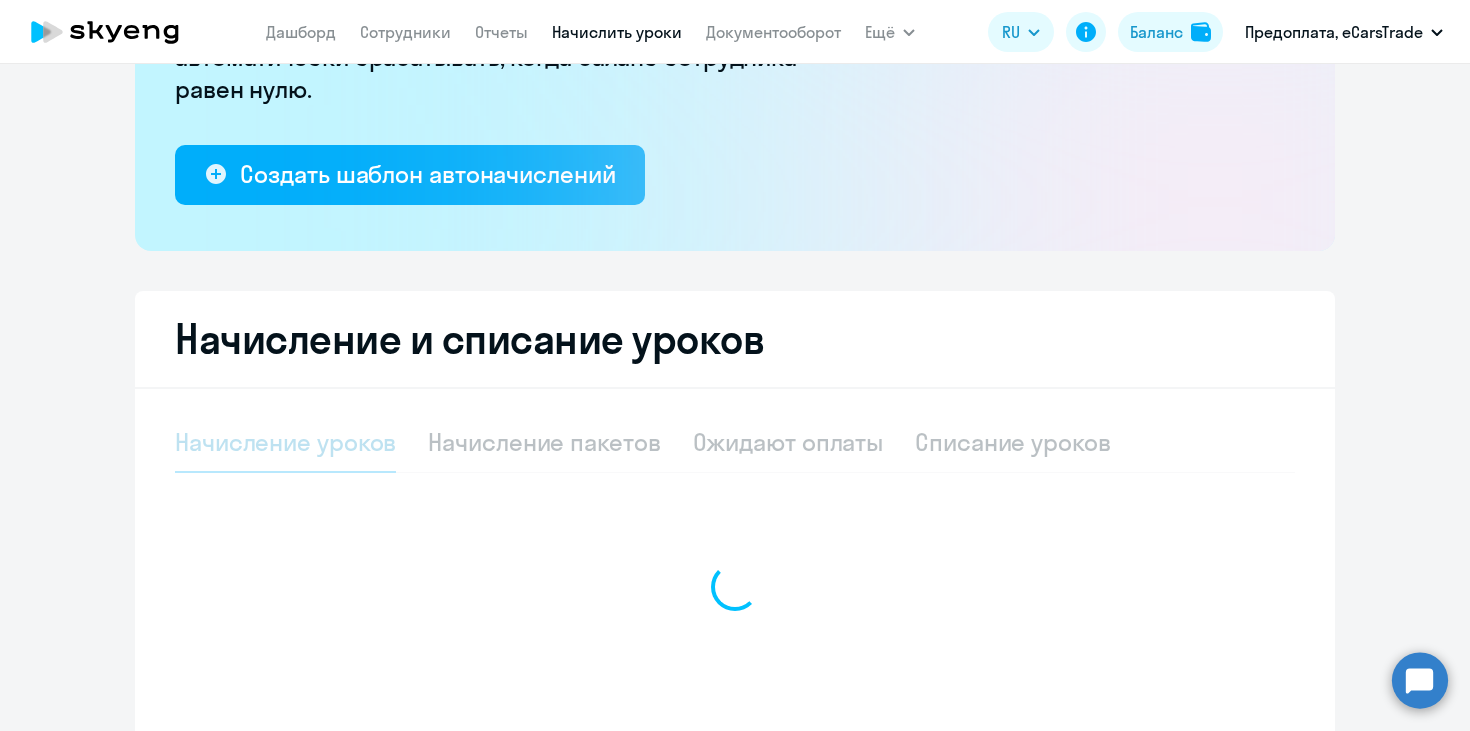 scroll, scrollTop: 421, scrollLeft: 0, axis: vertical 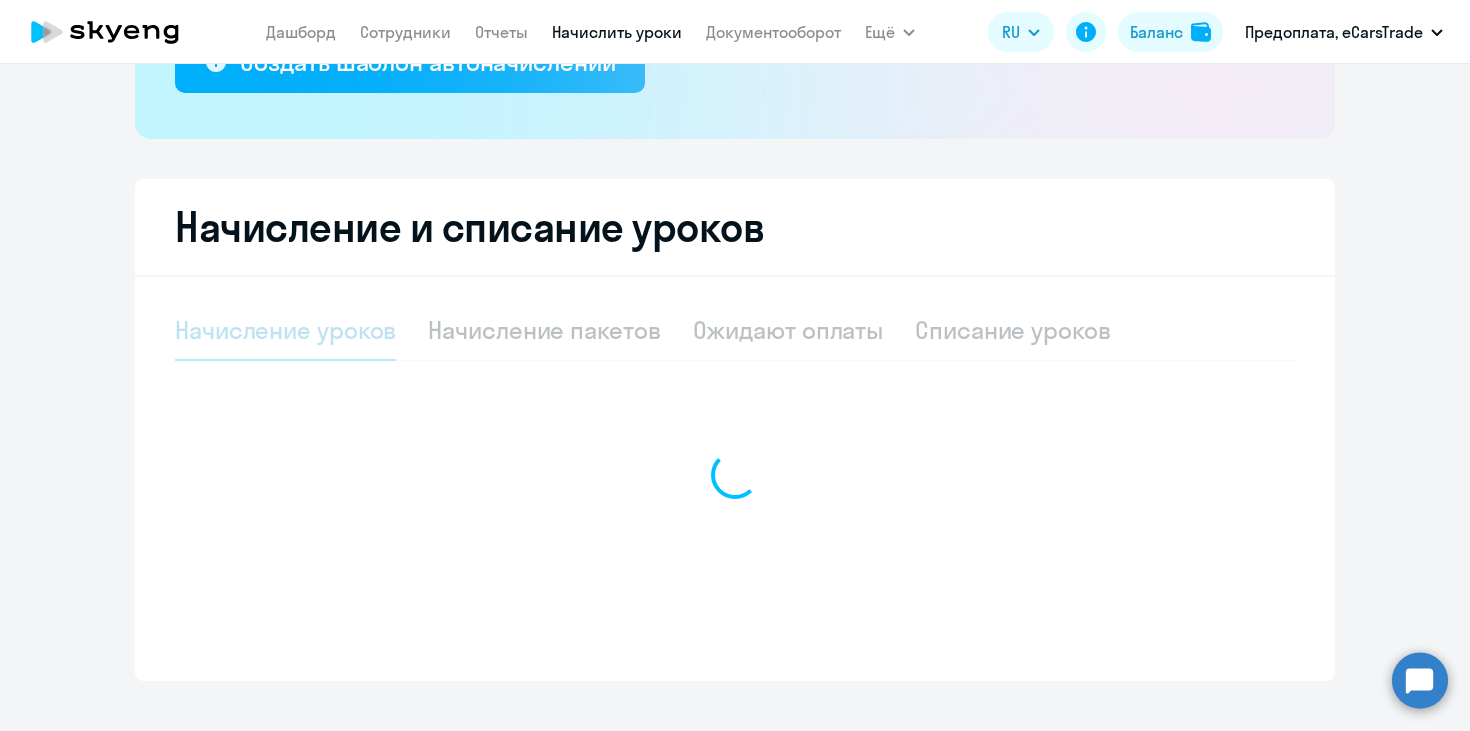 select on "10" 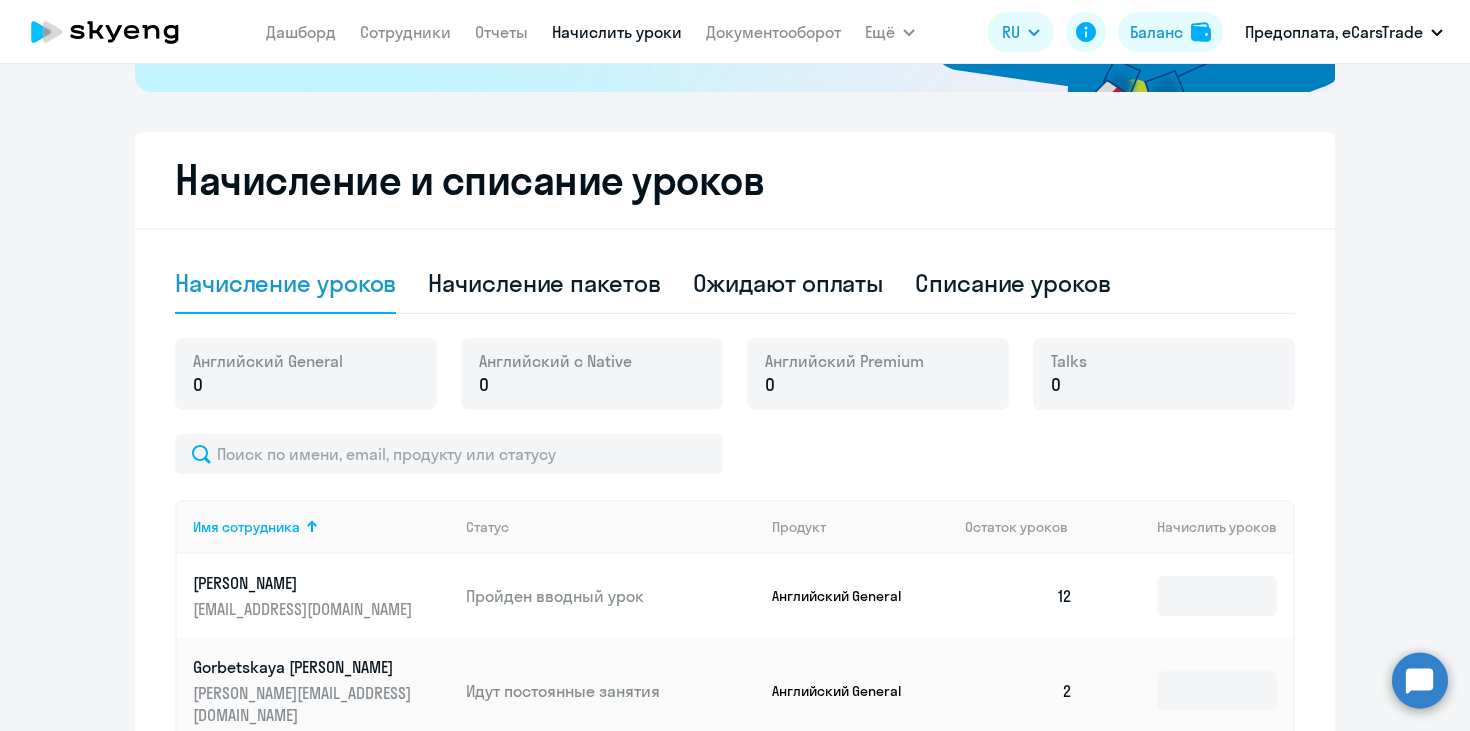 scroll, scrollTop: 519, scrollLeft: 0, axis: vertical 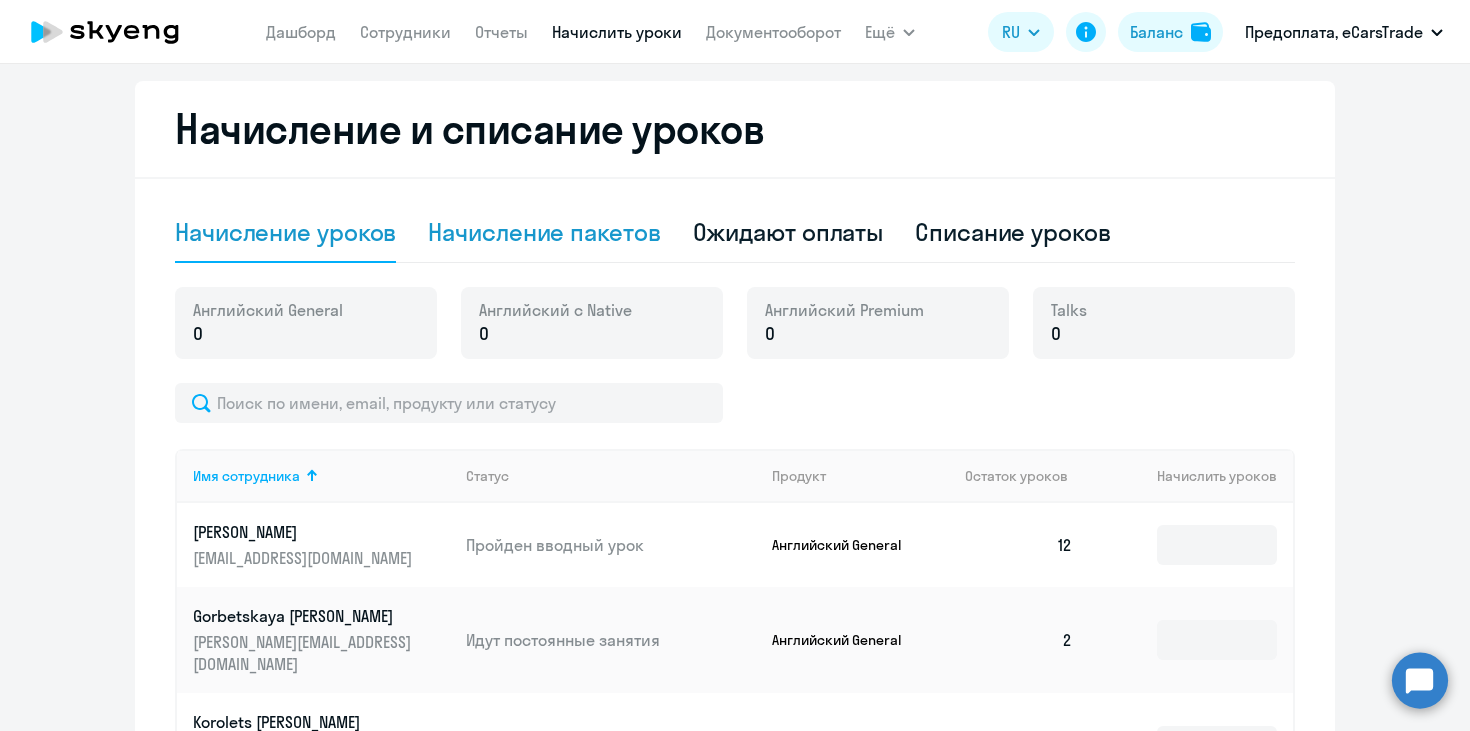 click on "Начисление пакетов" 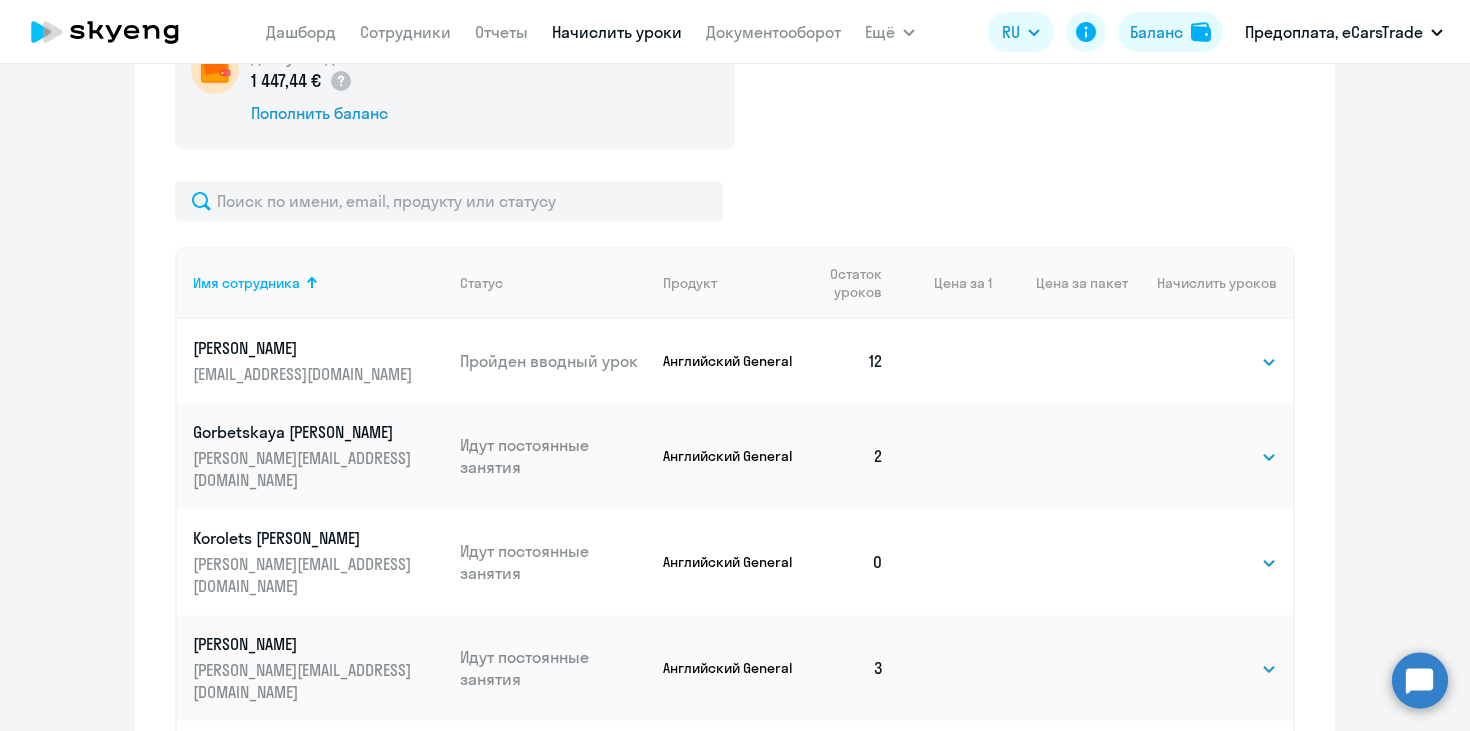 scroll, scrollTop: 815, scrollLeft: 0, axis: vertical 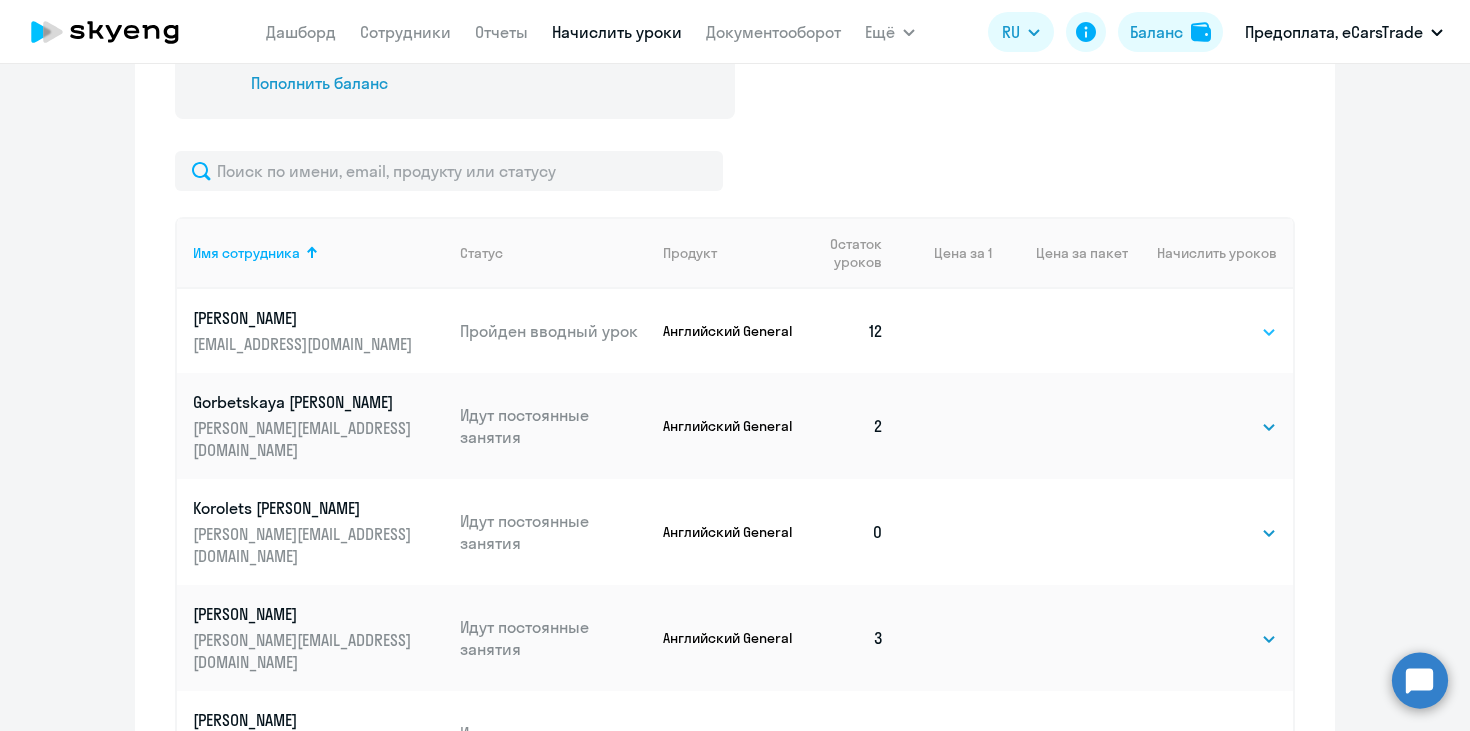 click on "Выбрать   4   8   16   32   64   96   128" 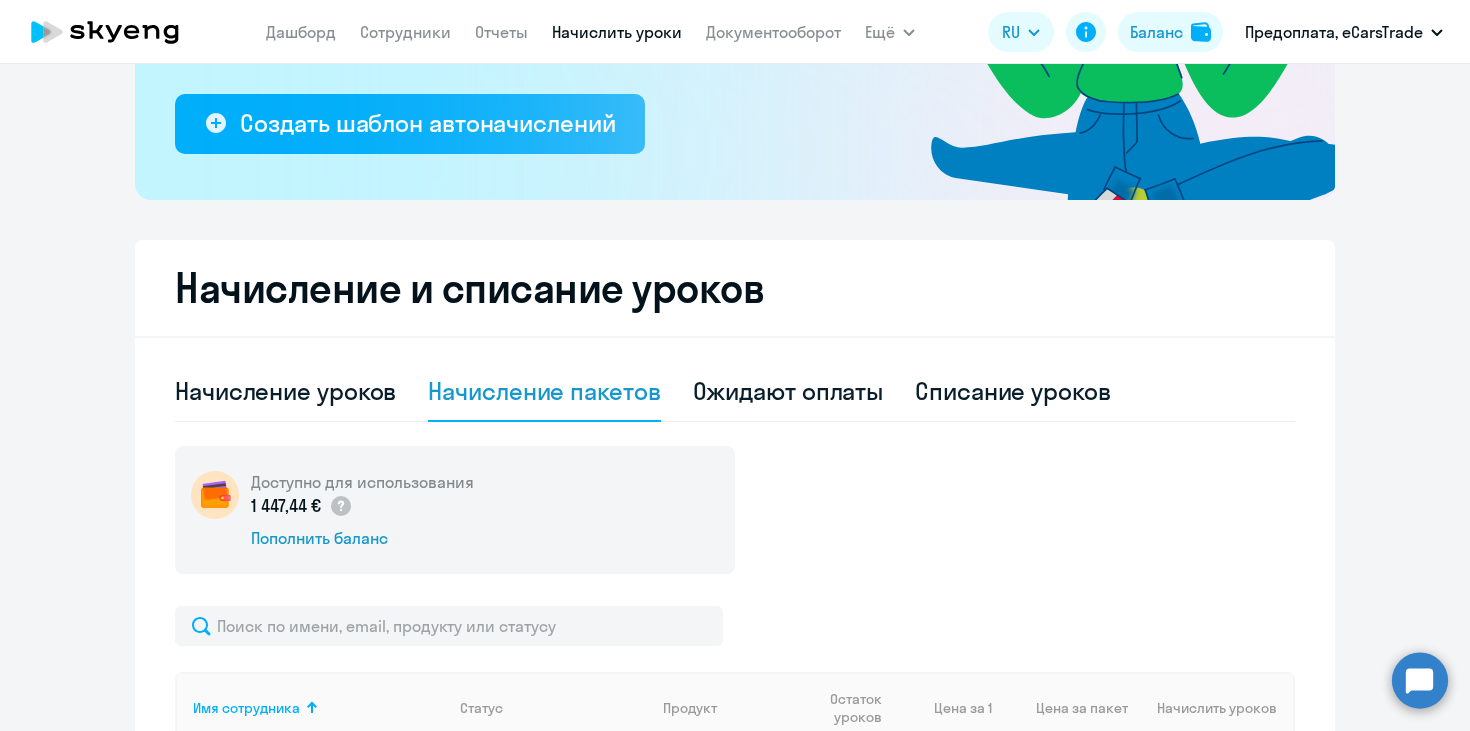 scroll, scrollTop: 362, scrollLeft: 0, axis: vertical 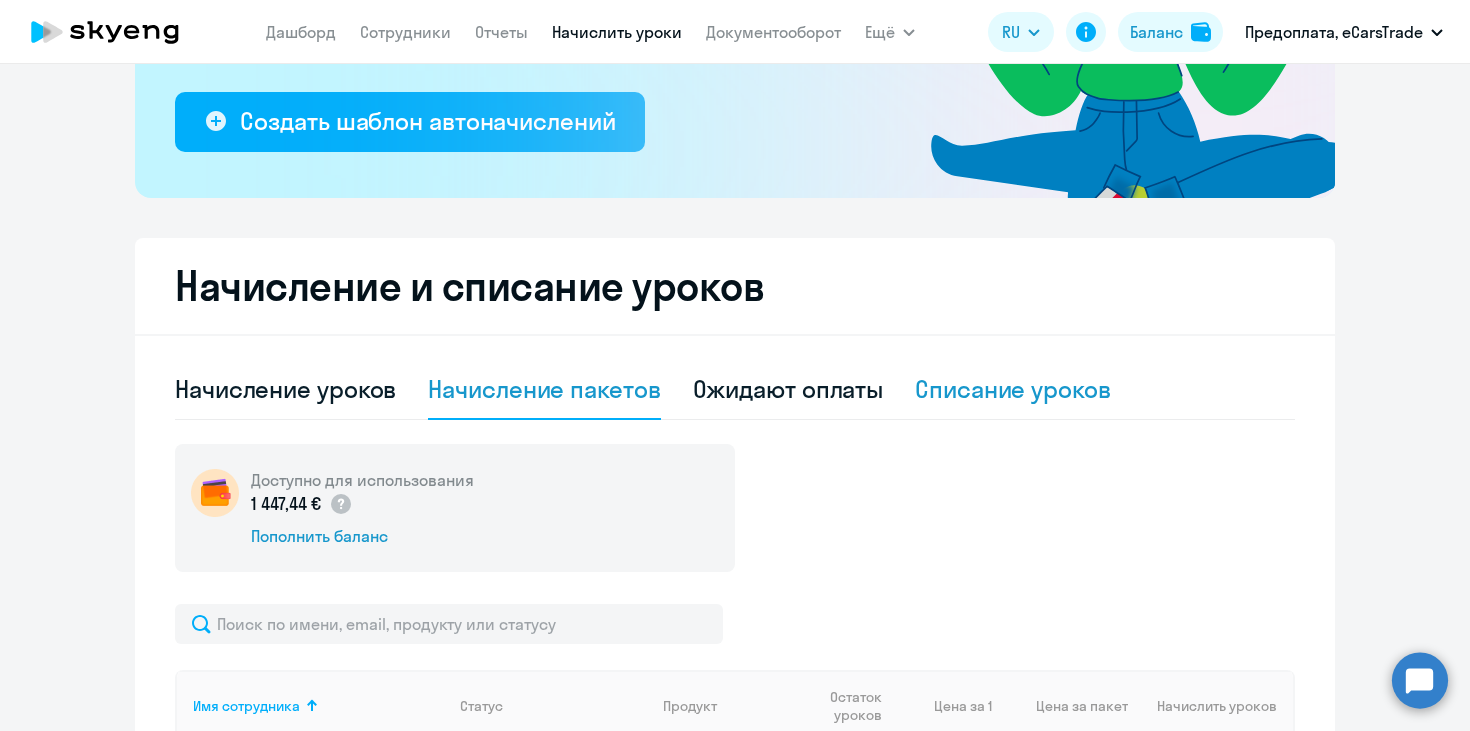 click on "Списание уроков" 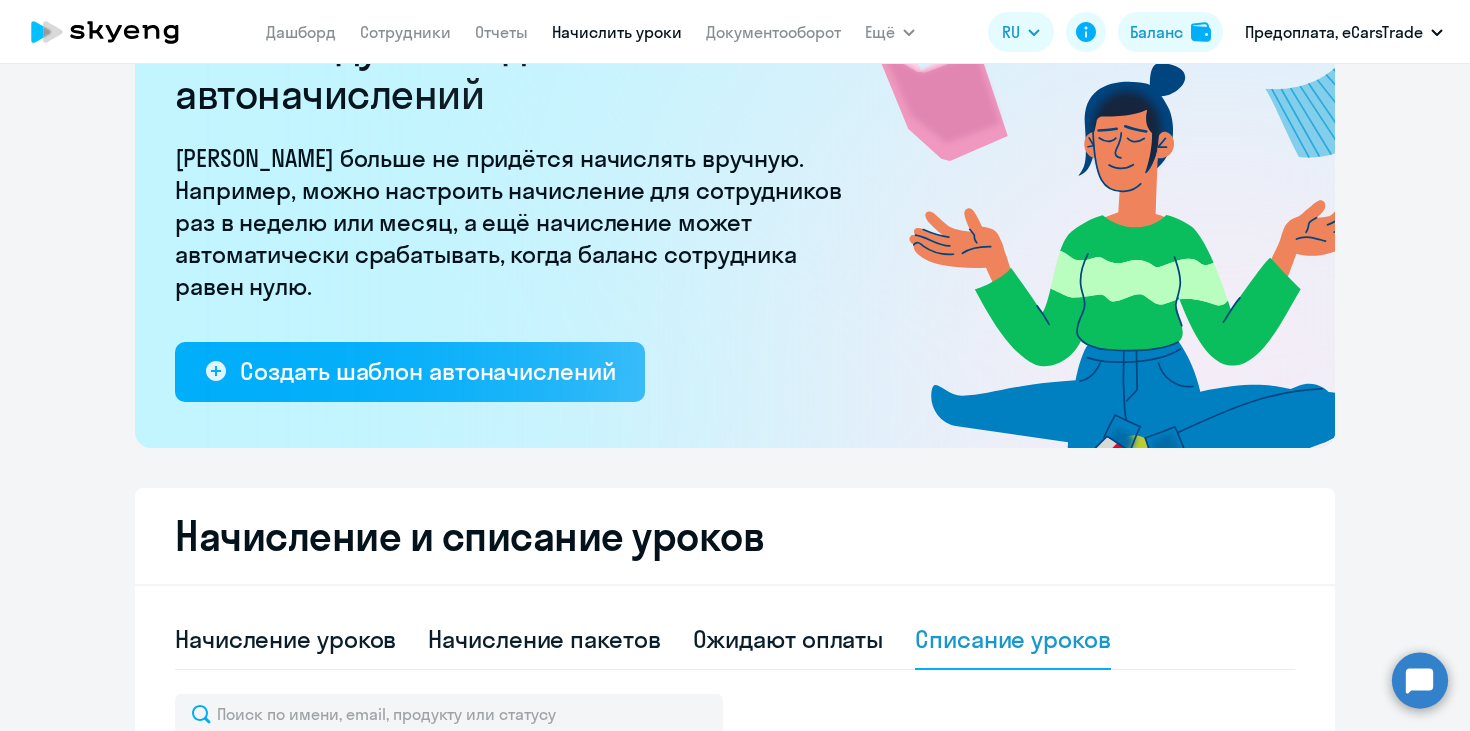 scroll, scrollTop: 0, scrollLeft: 0, axis: both 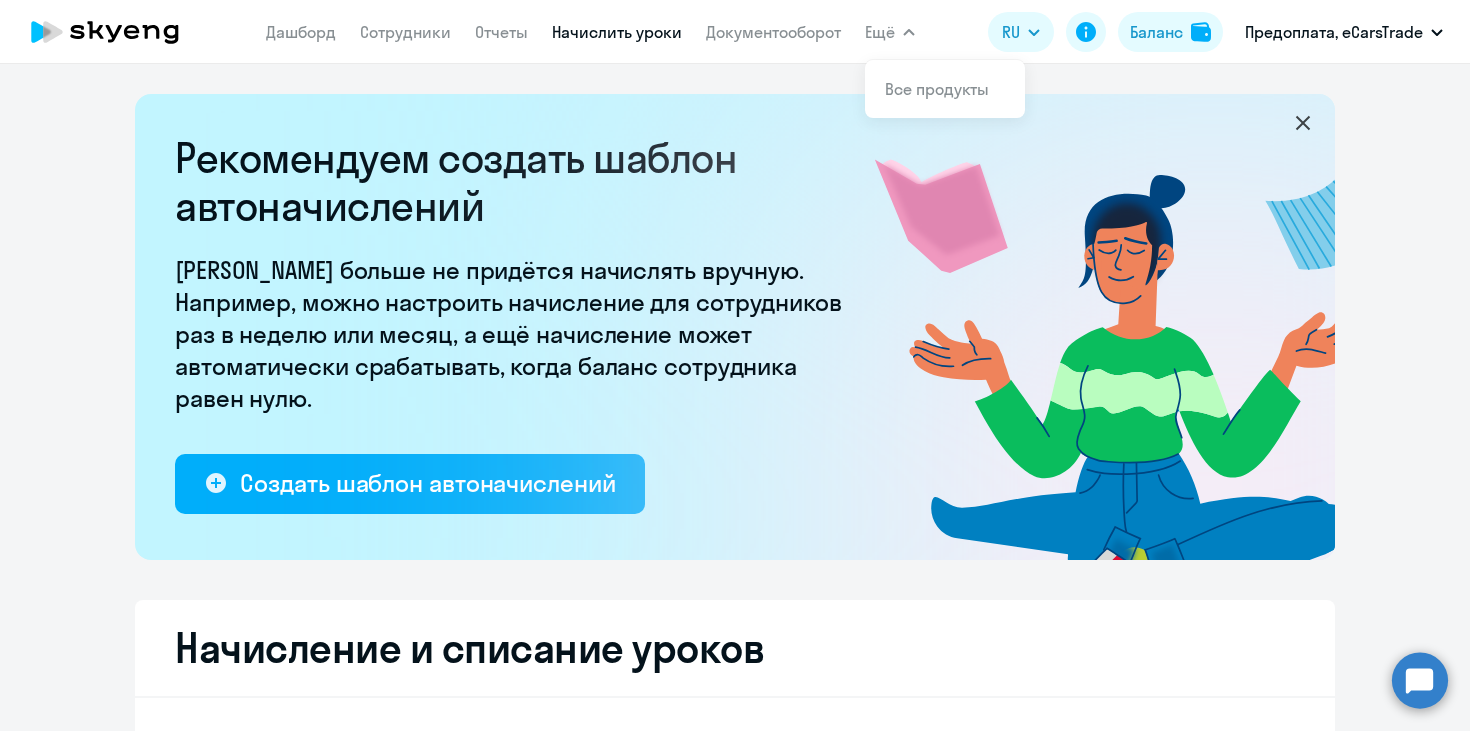 click on "Ещё" at bounding box center [890, 32] 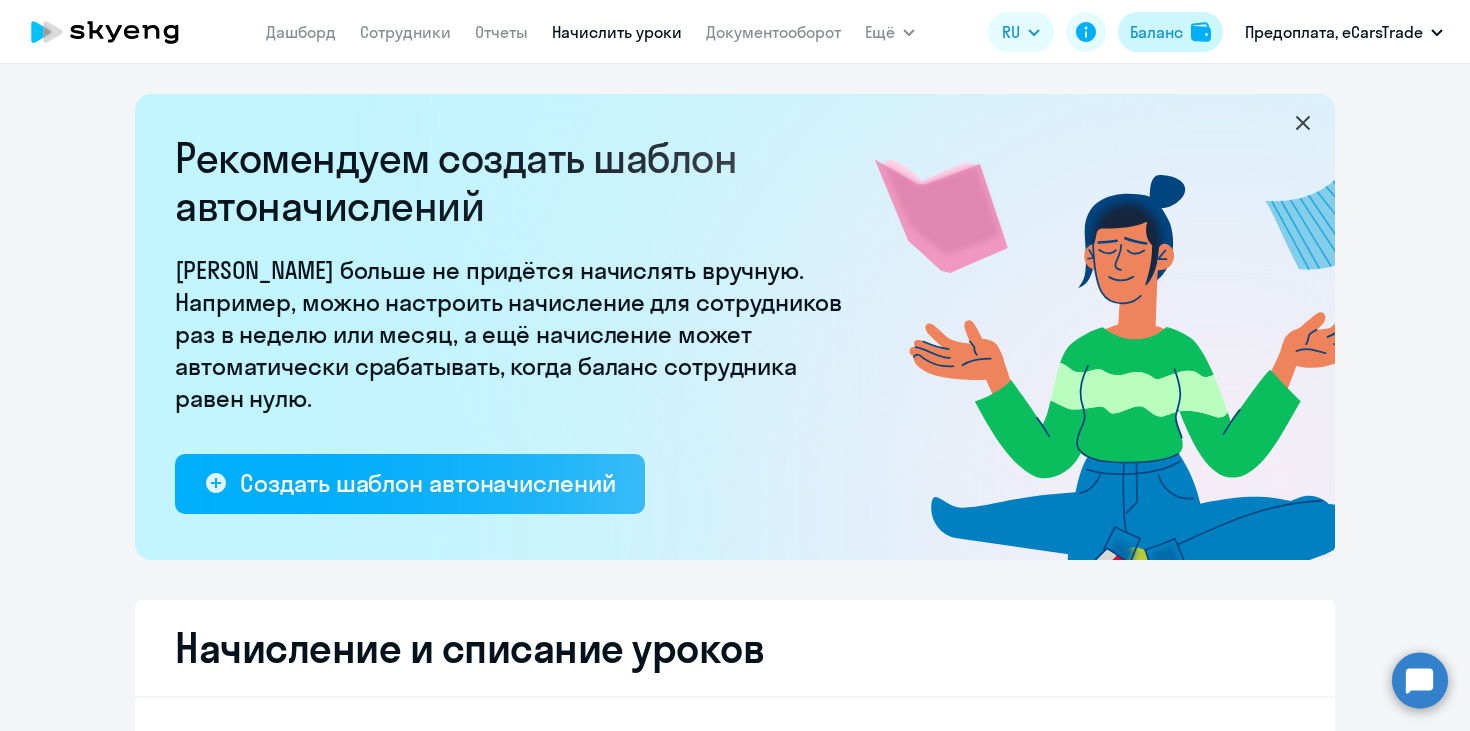 click on "Баланс" 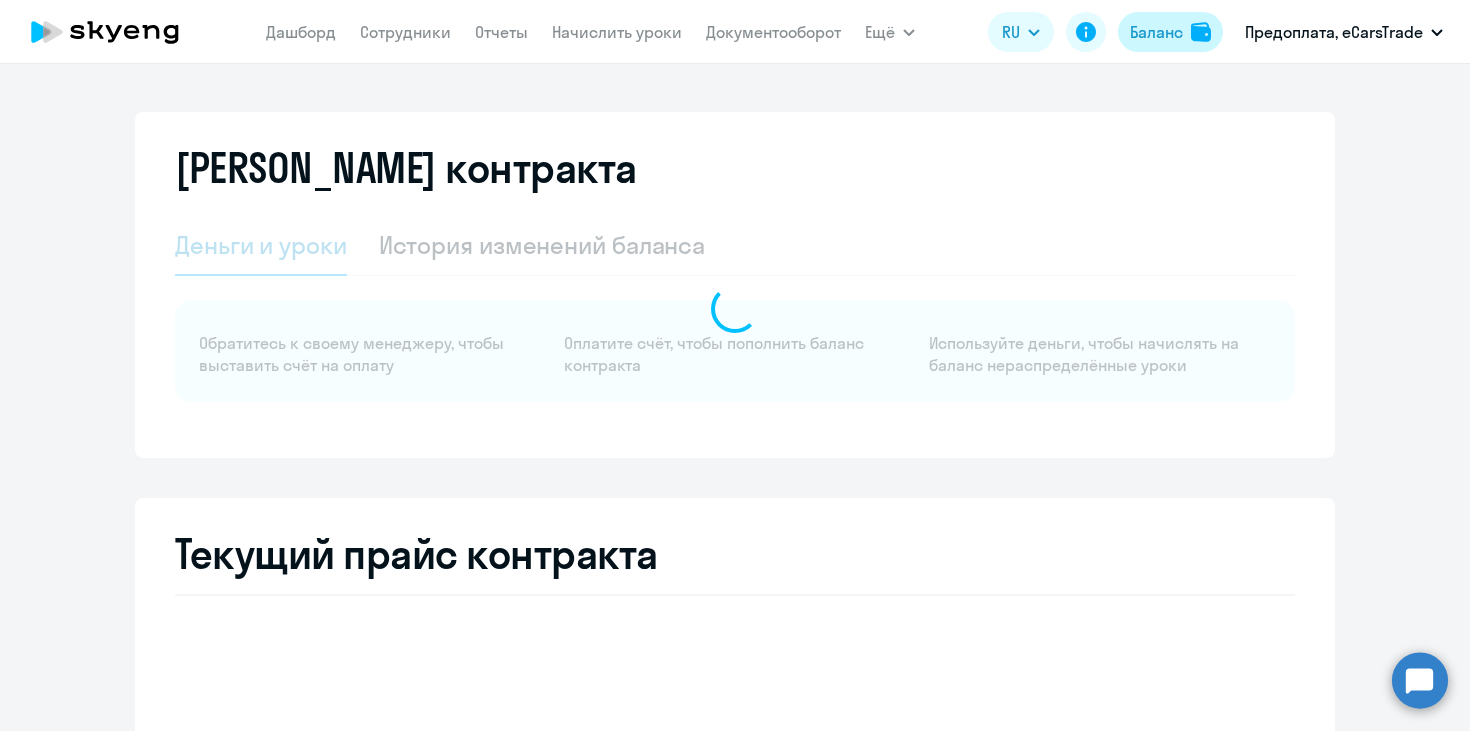 select on "english_adult_not_native_speaker" 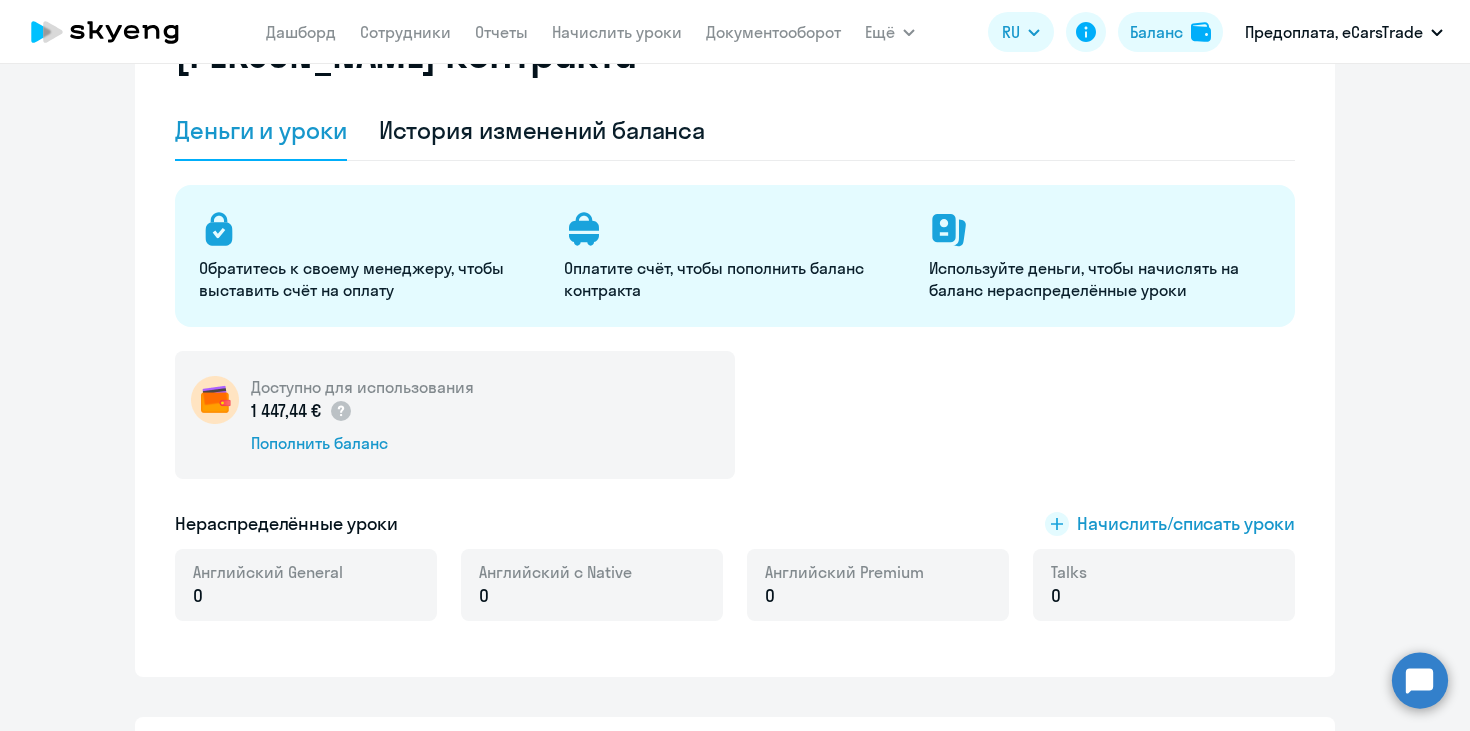 scroll, scrollTop: 142, scrollLeft: 0, axis: vertical 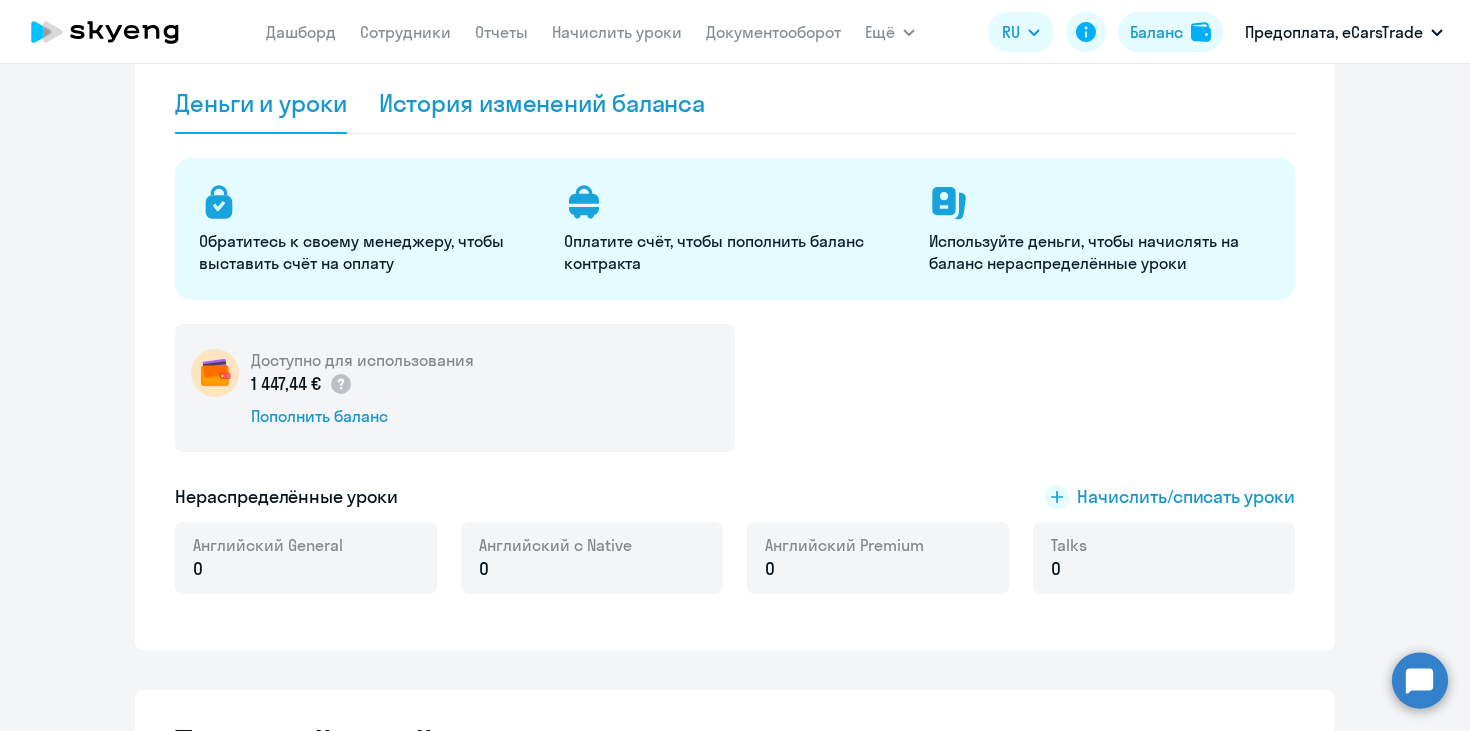 click on "История изменений баланса" 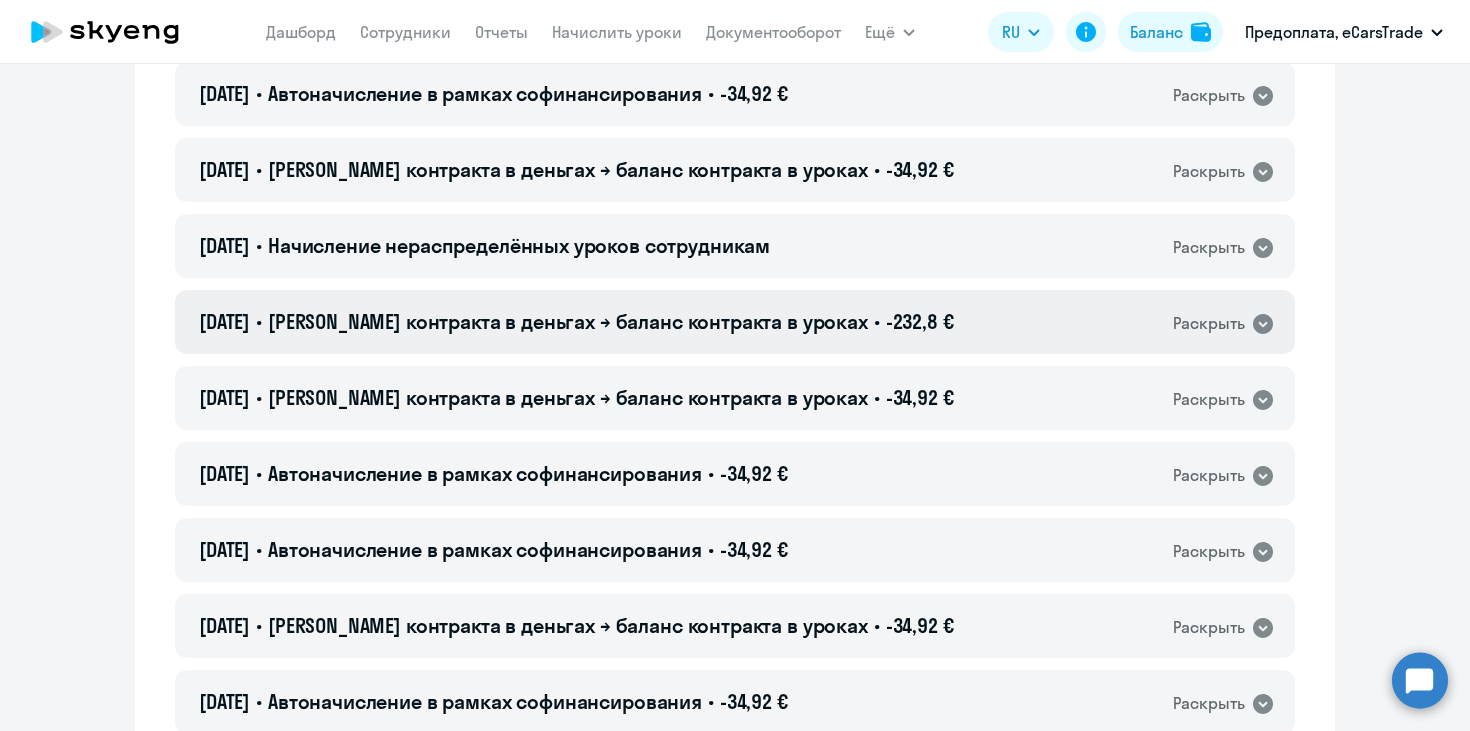scroll, scrollTop: 1174, scrollLeft: 0, axis: vertical 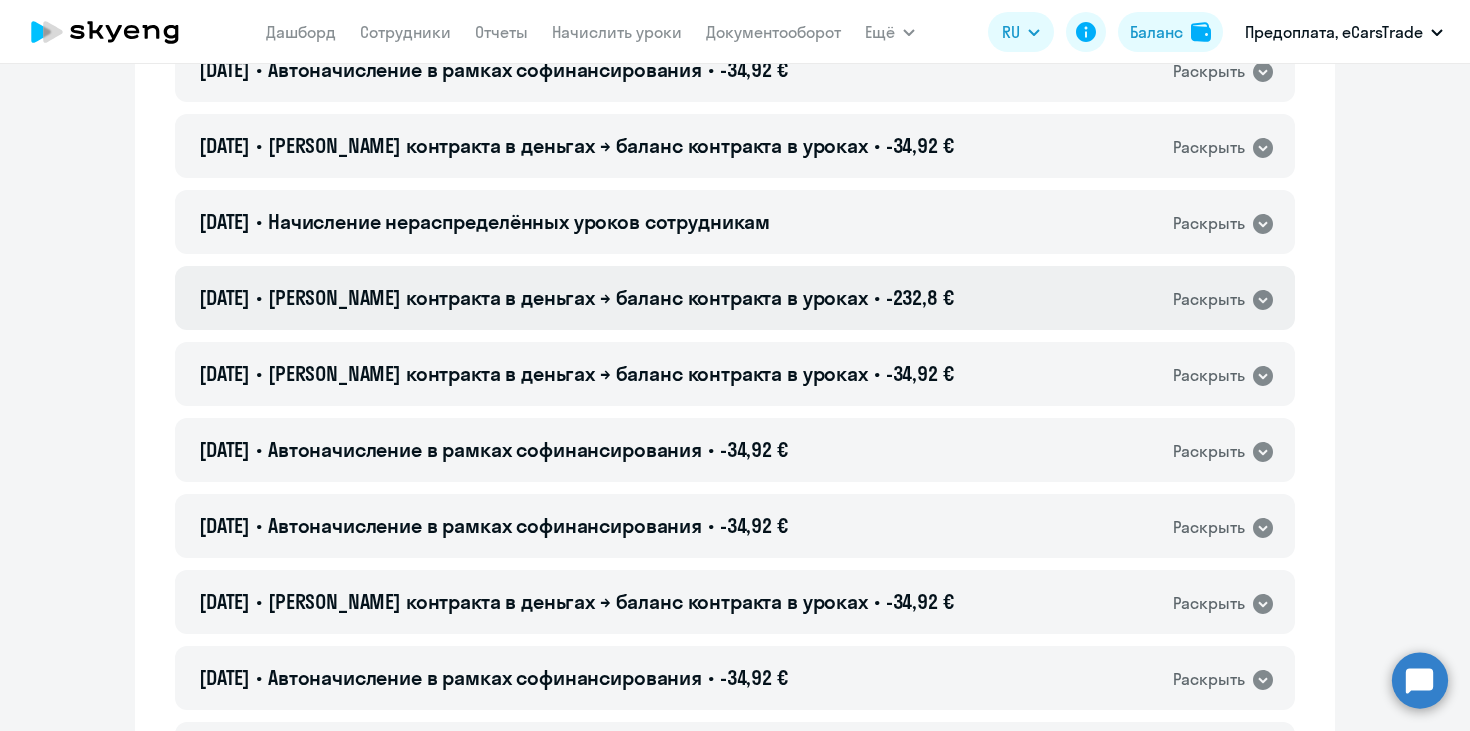 click 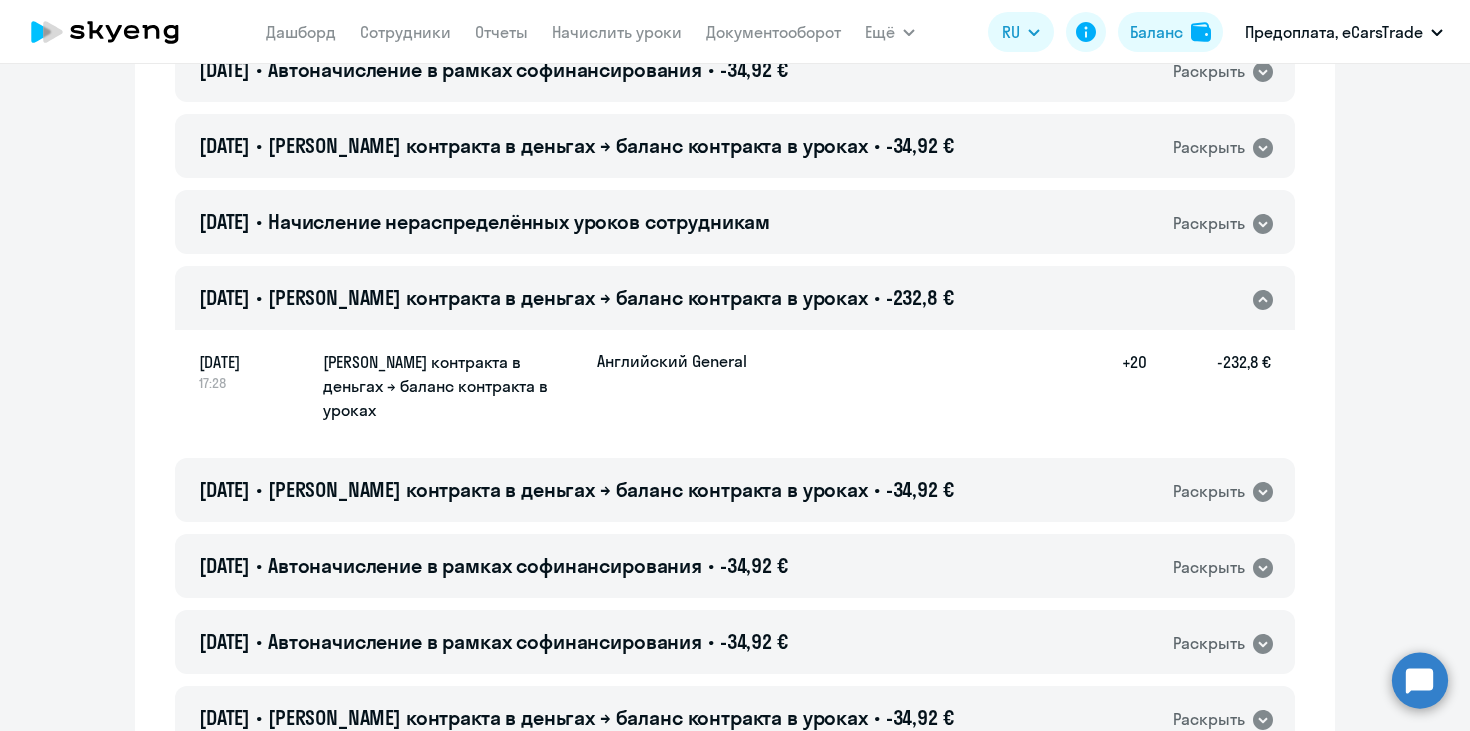click on "-232,8 €" 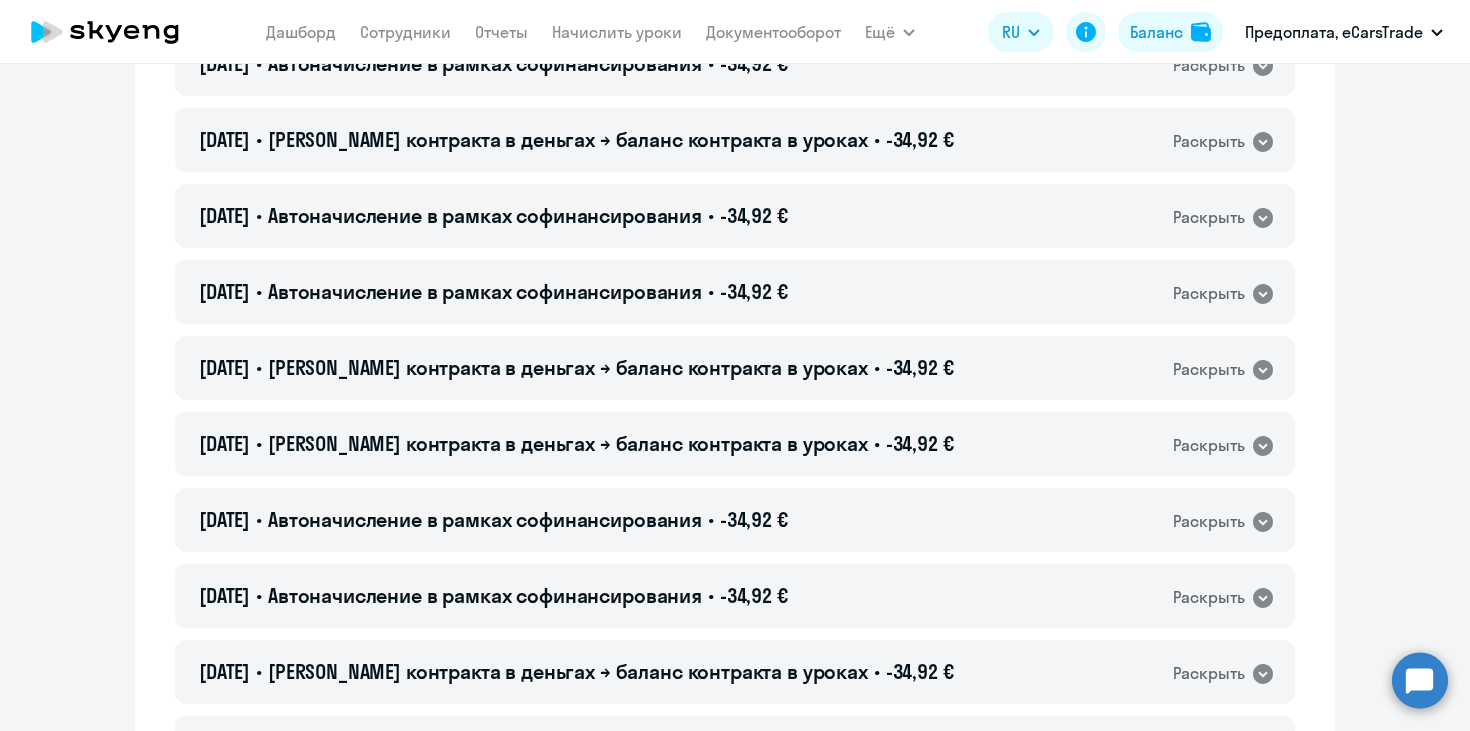 scroll, scrollTop: 0, scrollLeft: 0, axis: both 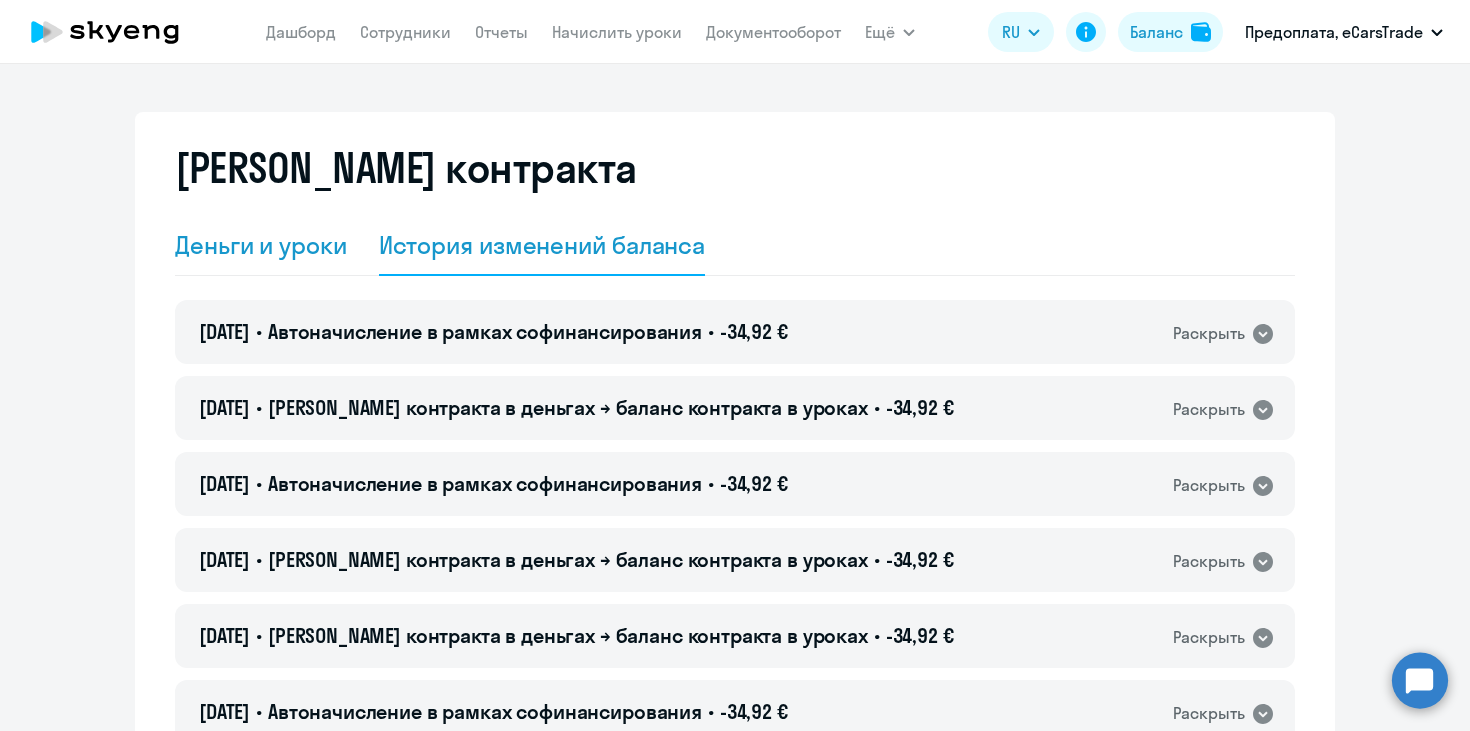 click on "Деньги и уроки" 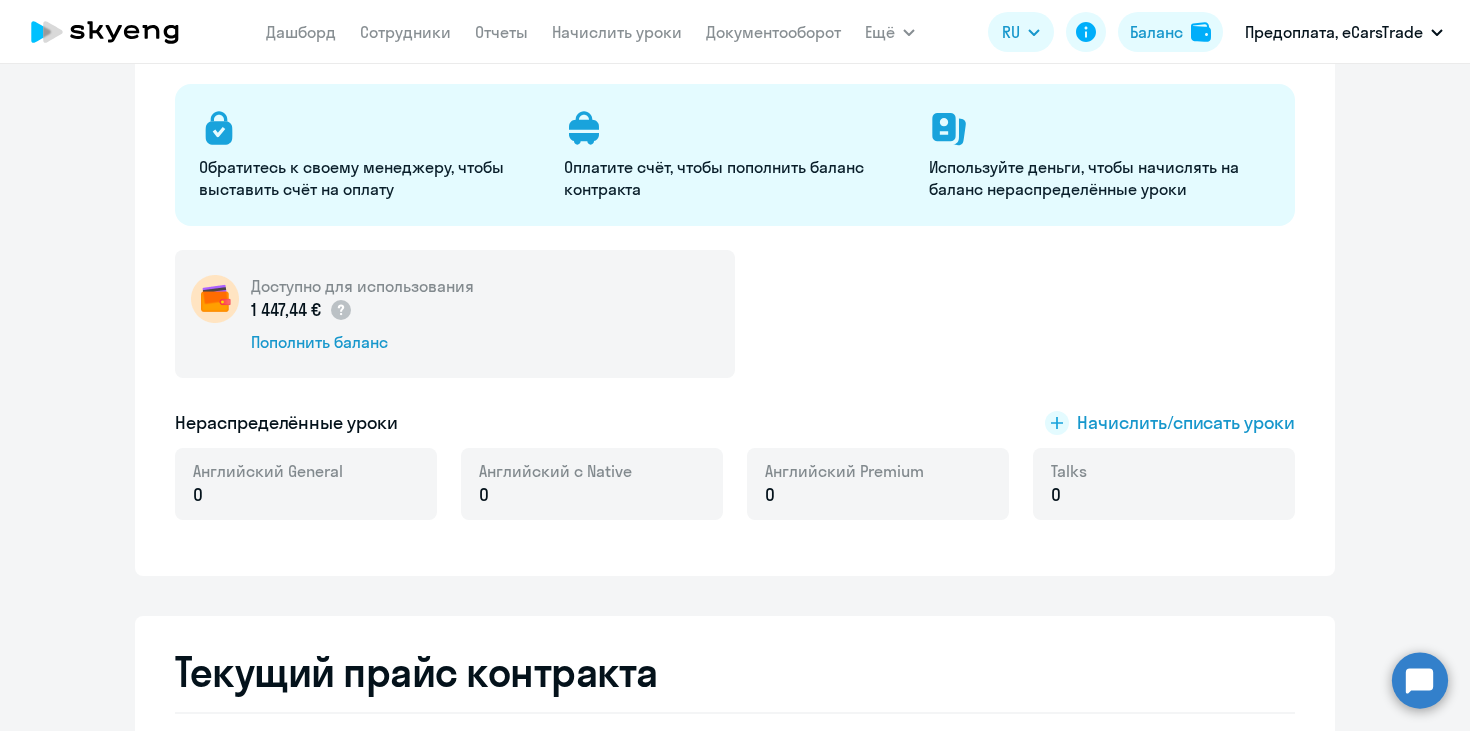 scroll, scrollTop: 348, scrollLeft: 0, axis: vertical 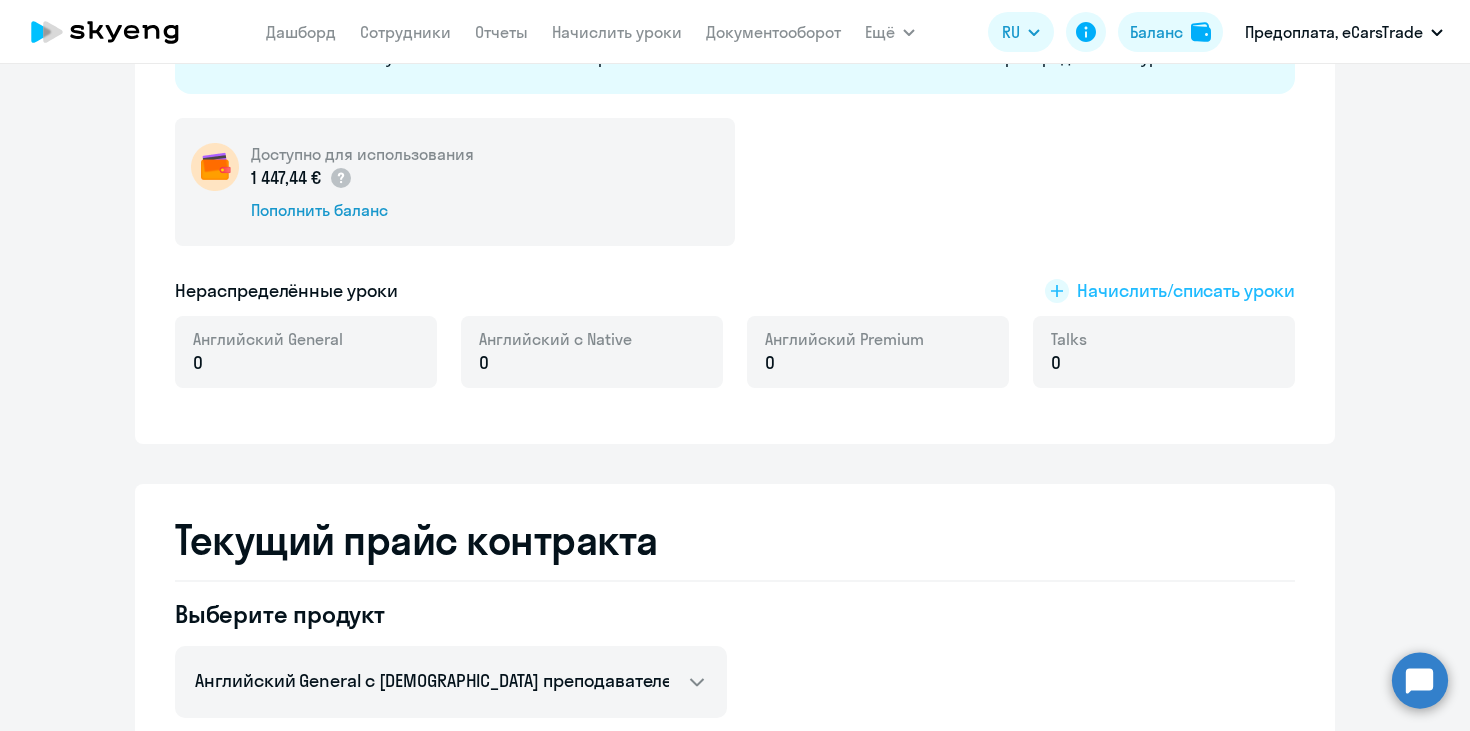 click on "Начислить/списать уроки" 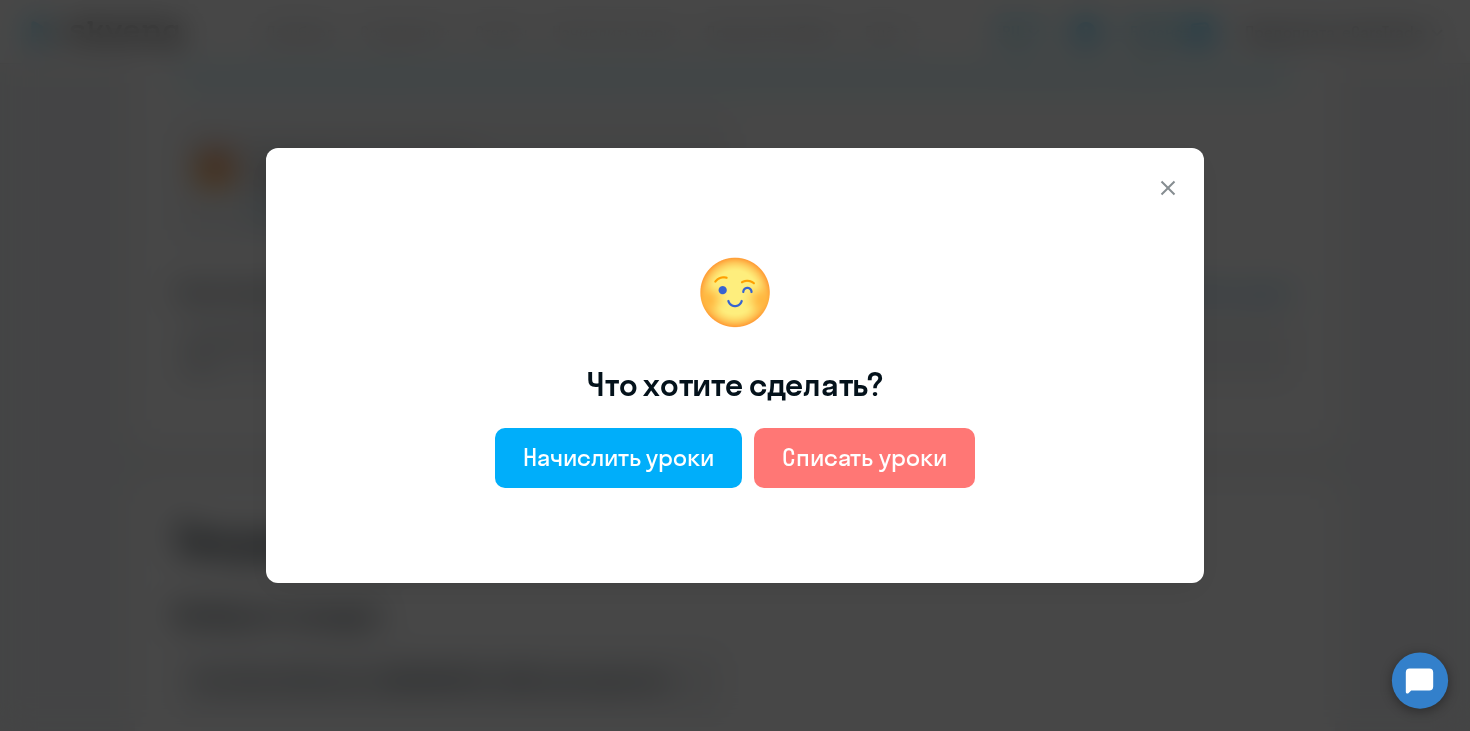 click 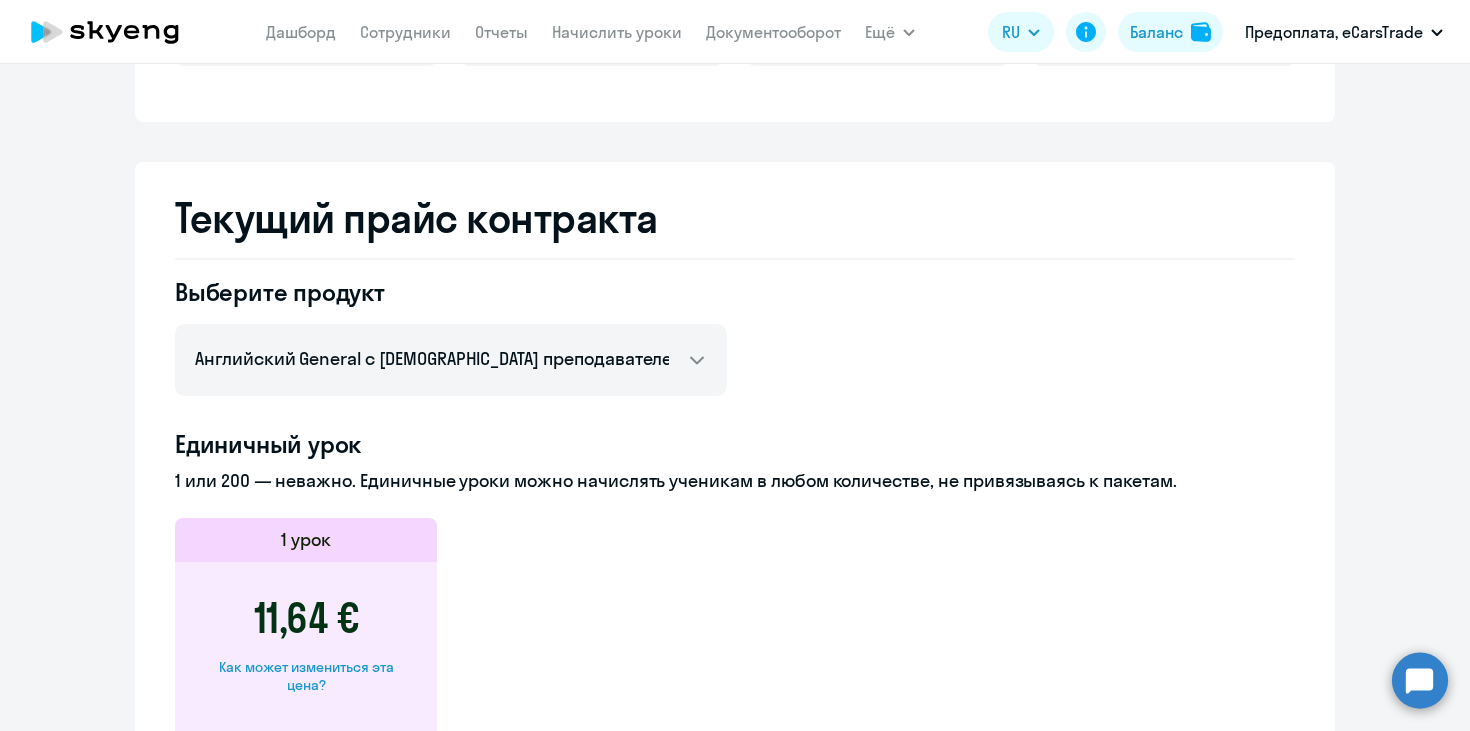 scroll, scrollTop: 0, scrollLeft: 0, axis: both 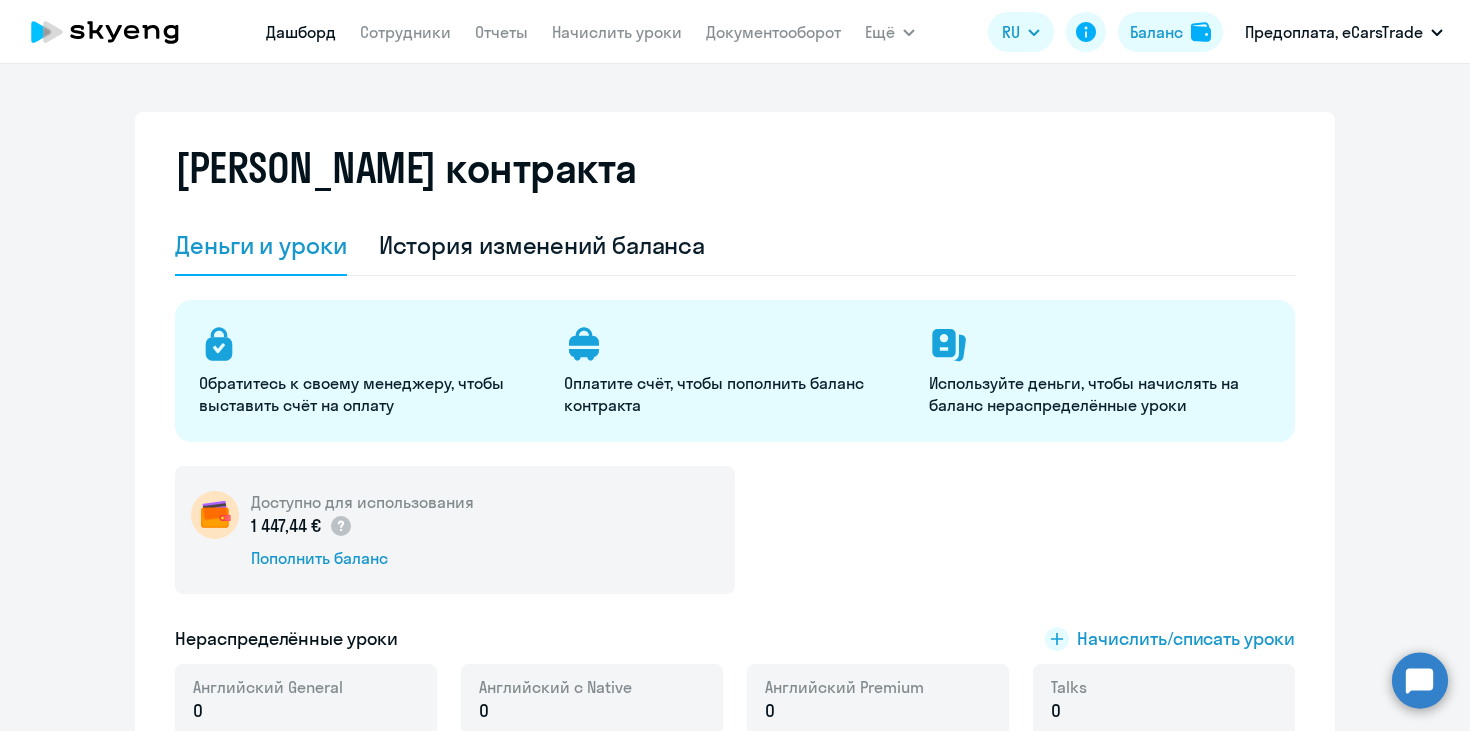 click on "Дашборд" at bounding box center [301, 32] 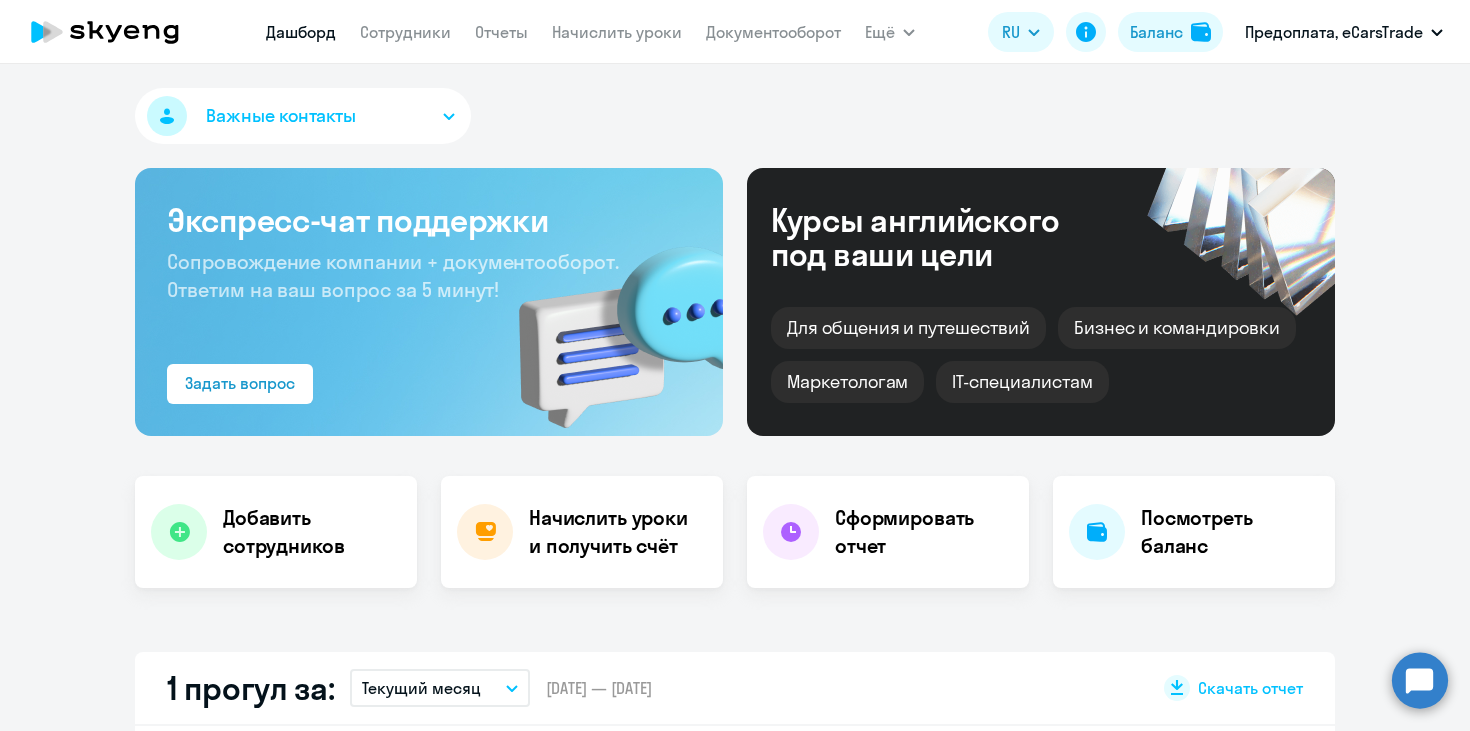 select on "30" 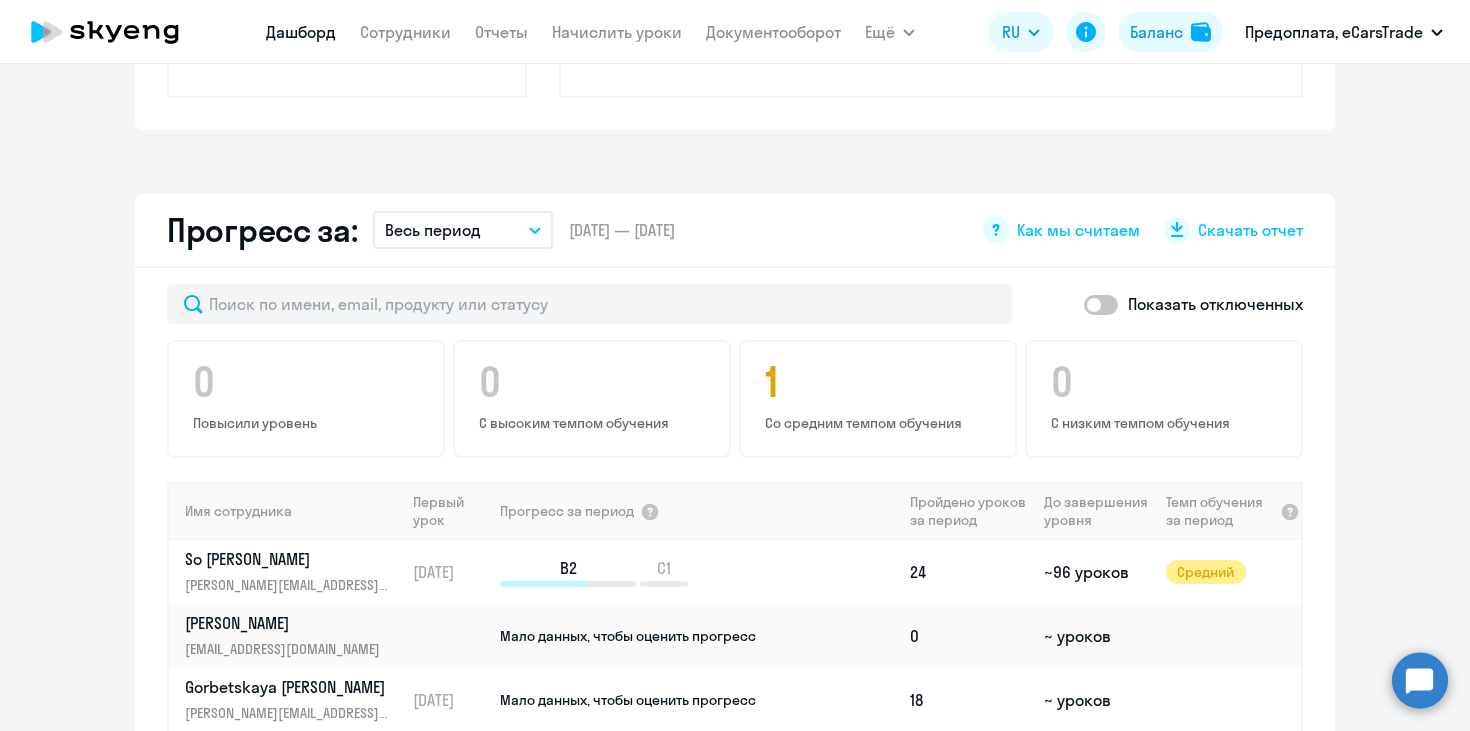 scroll, scrollTop: 1245, scrollLeft: 0, axis: vertical 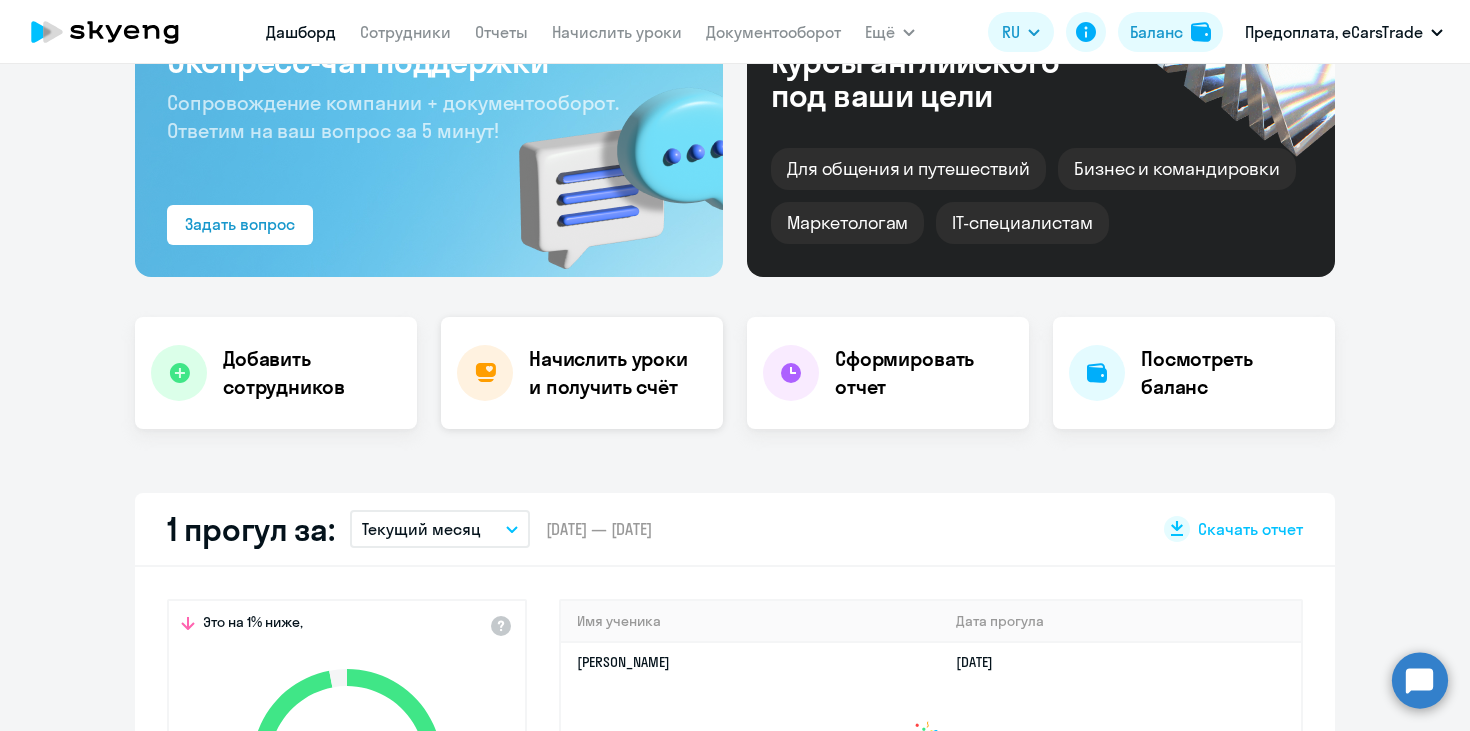click on "Начислить уроки и получить счёт" 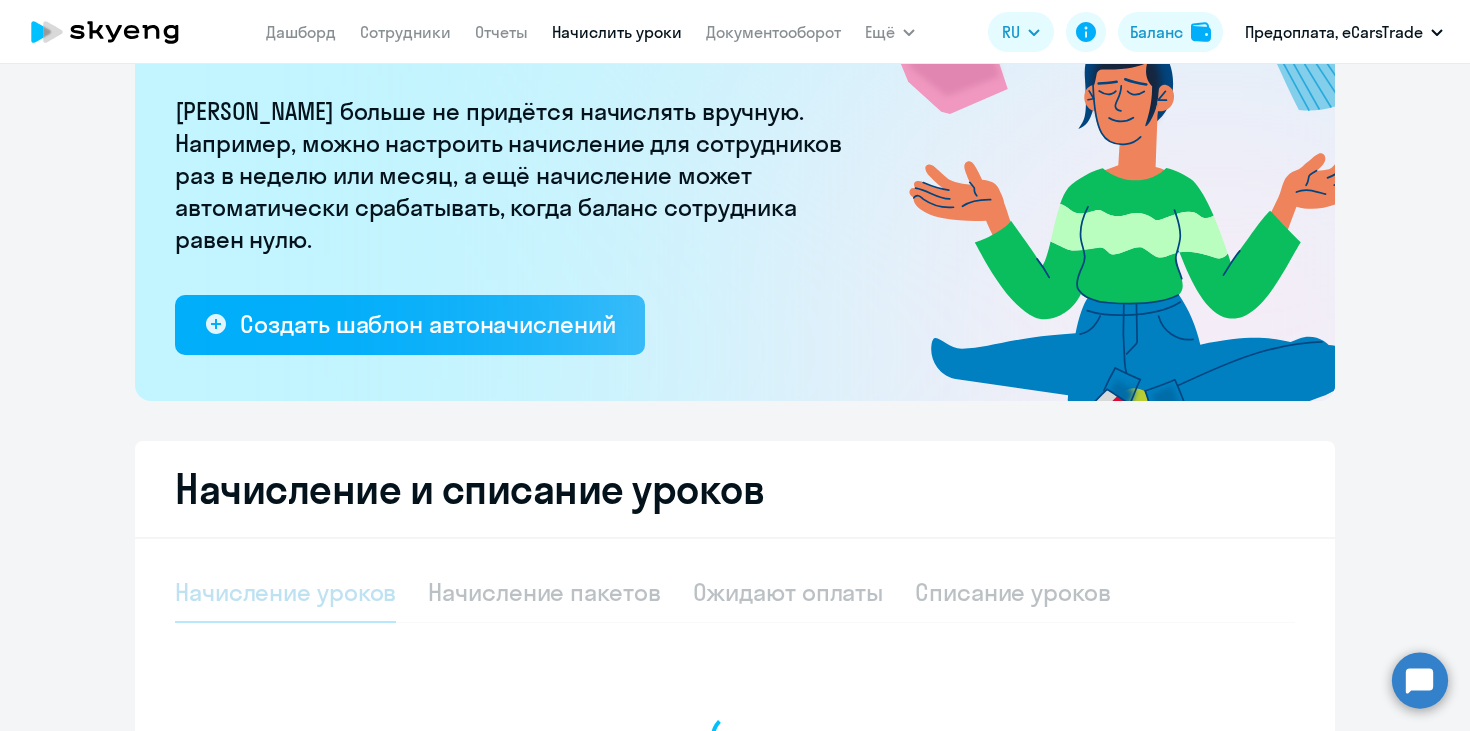 select on "10" 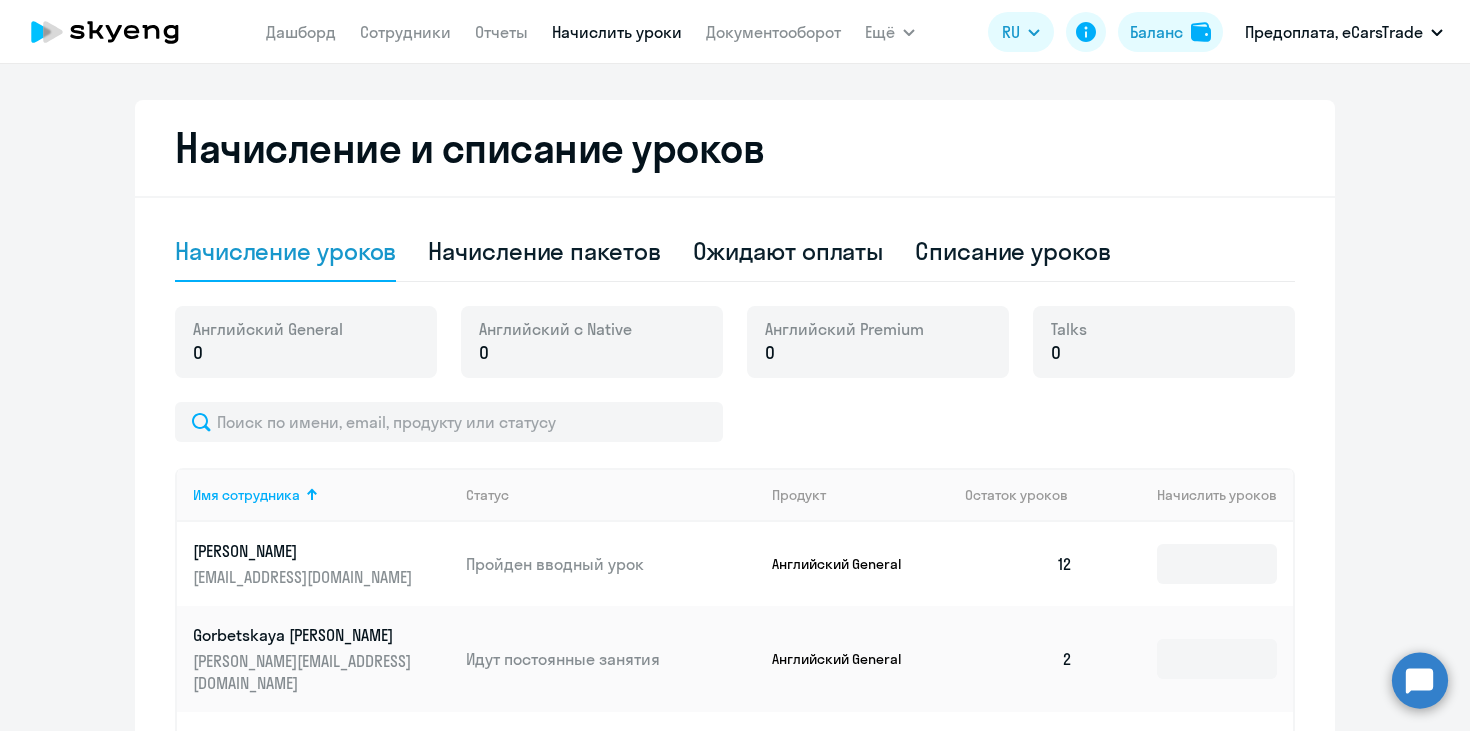 scroll, scrollTop: 497, scrollLeft: 0, axis: vertical 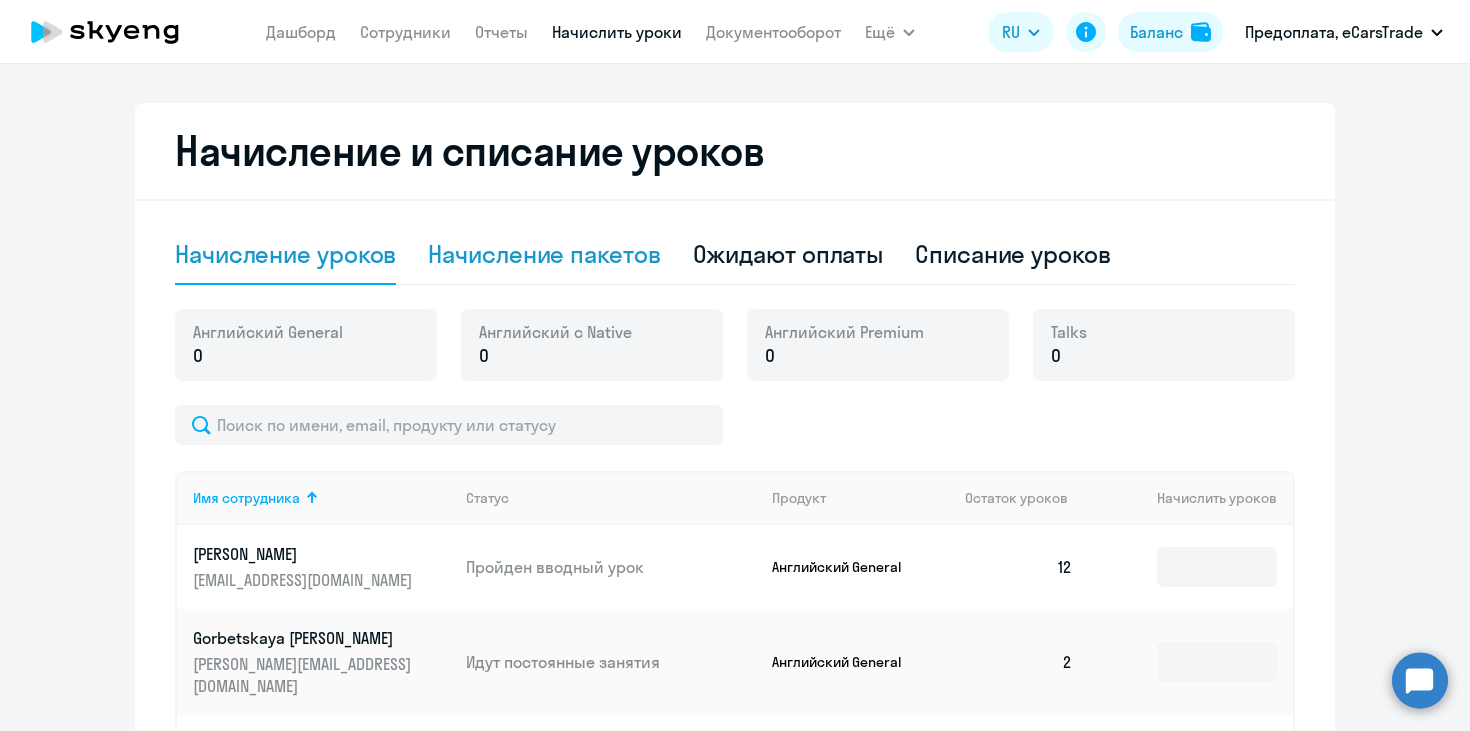 click on "Начисление пакетов" 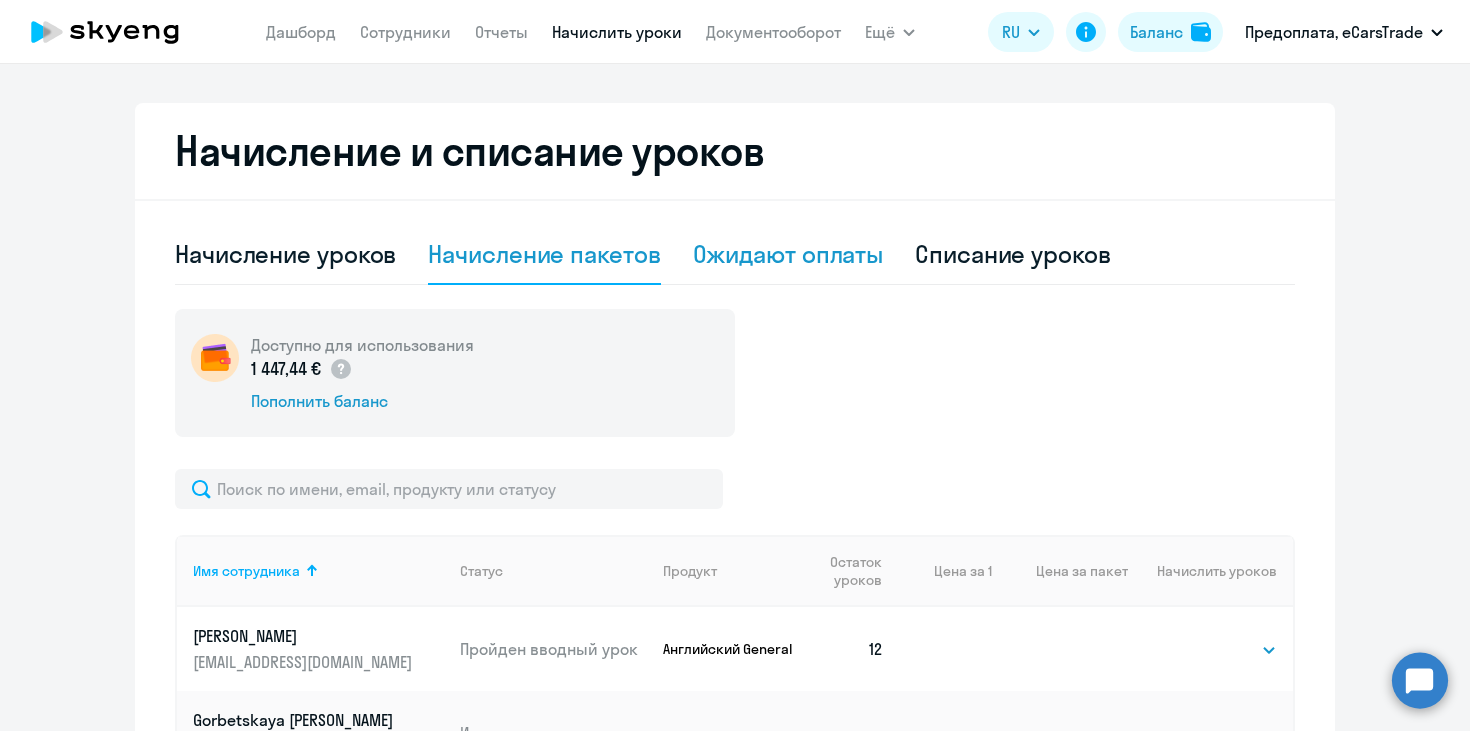 click on "Ожидают оплаты" 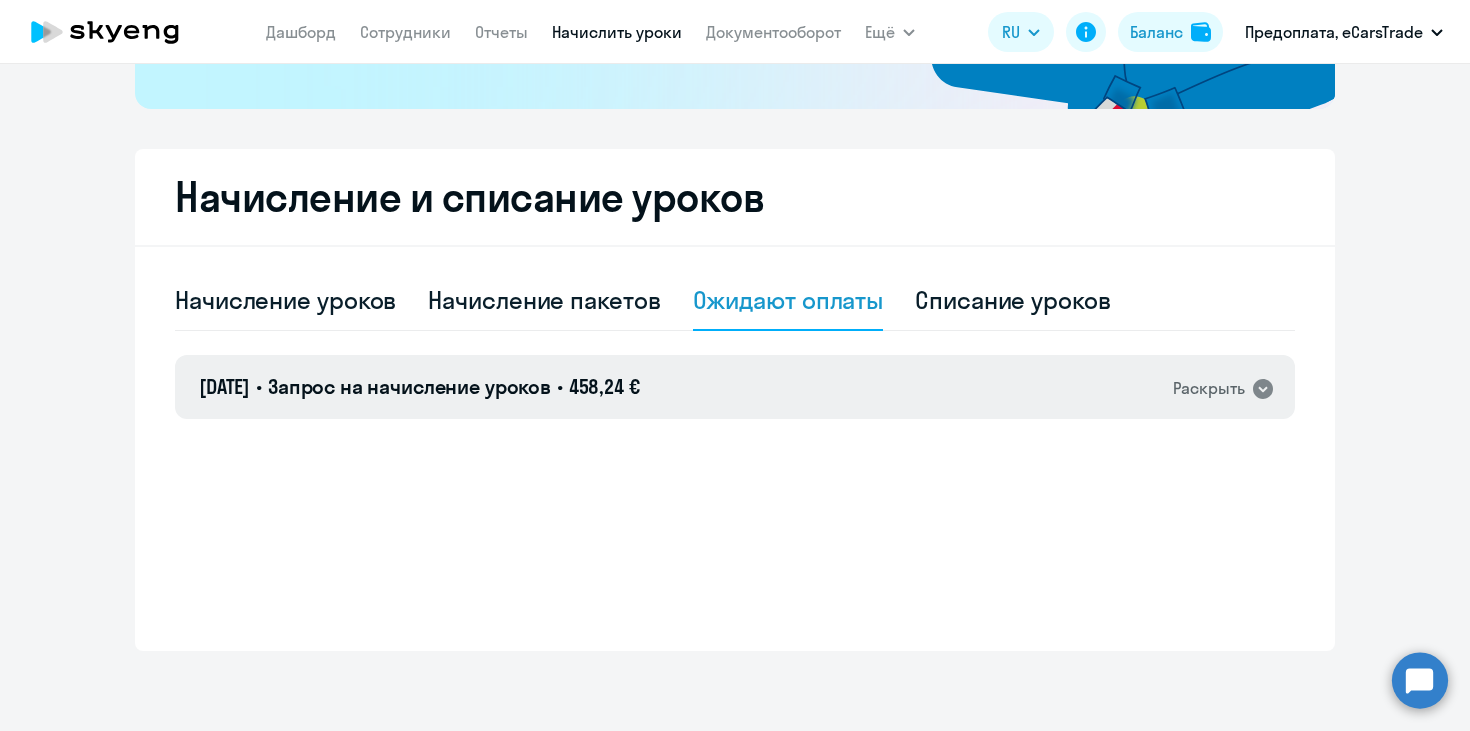 click 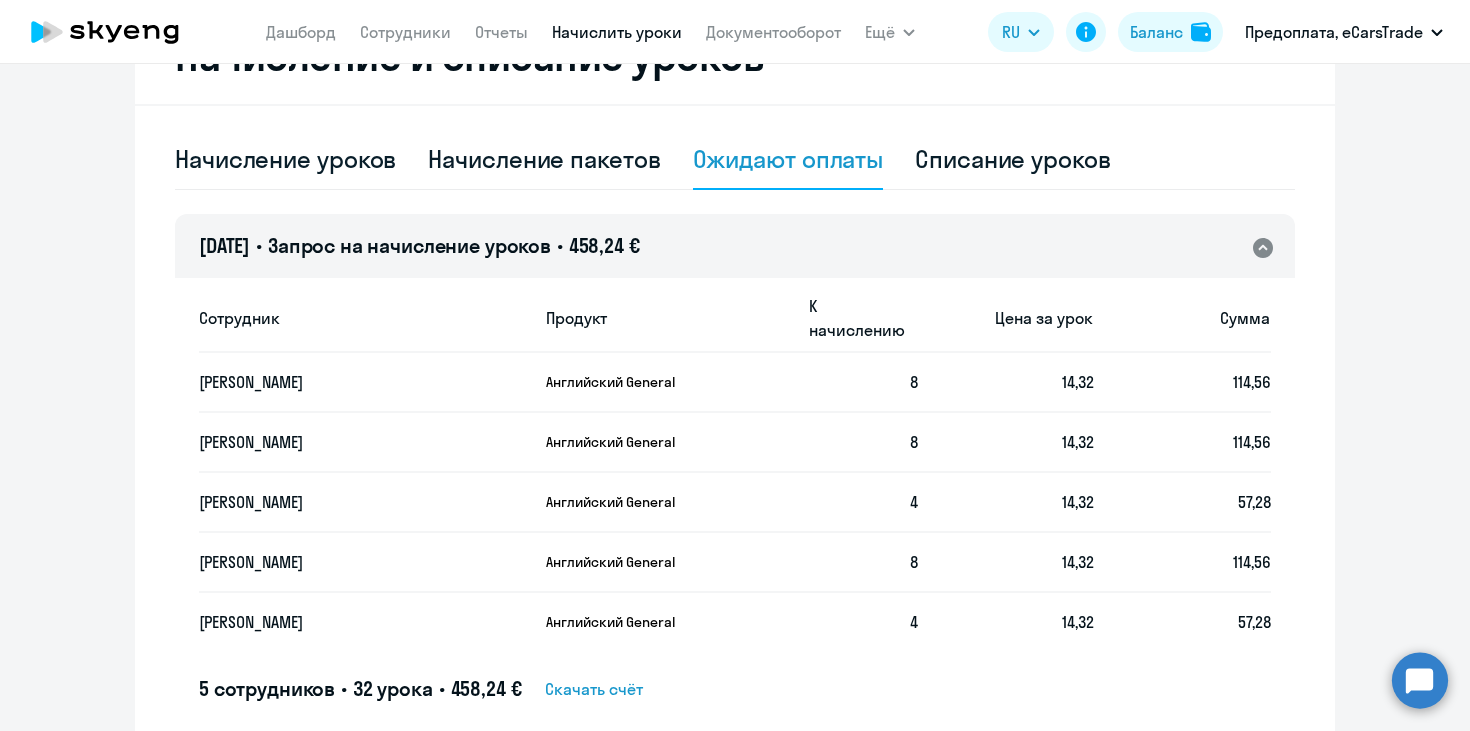 scroll, scrollTop: 611, scrollLeft: 0, axis: vertical 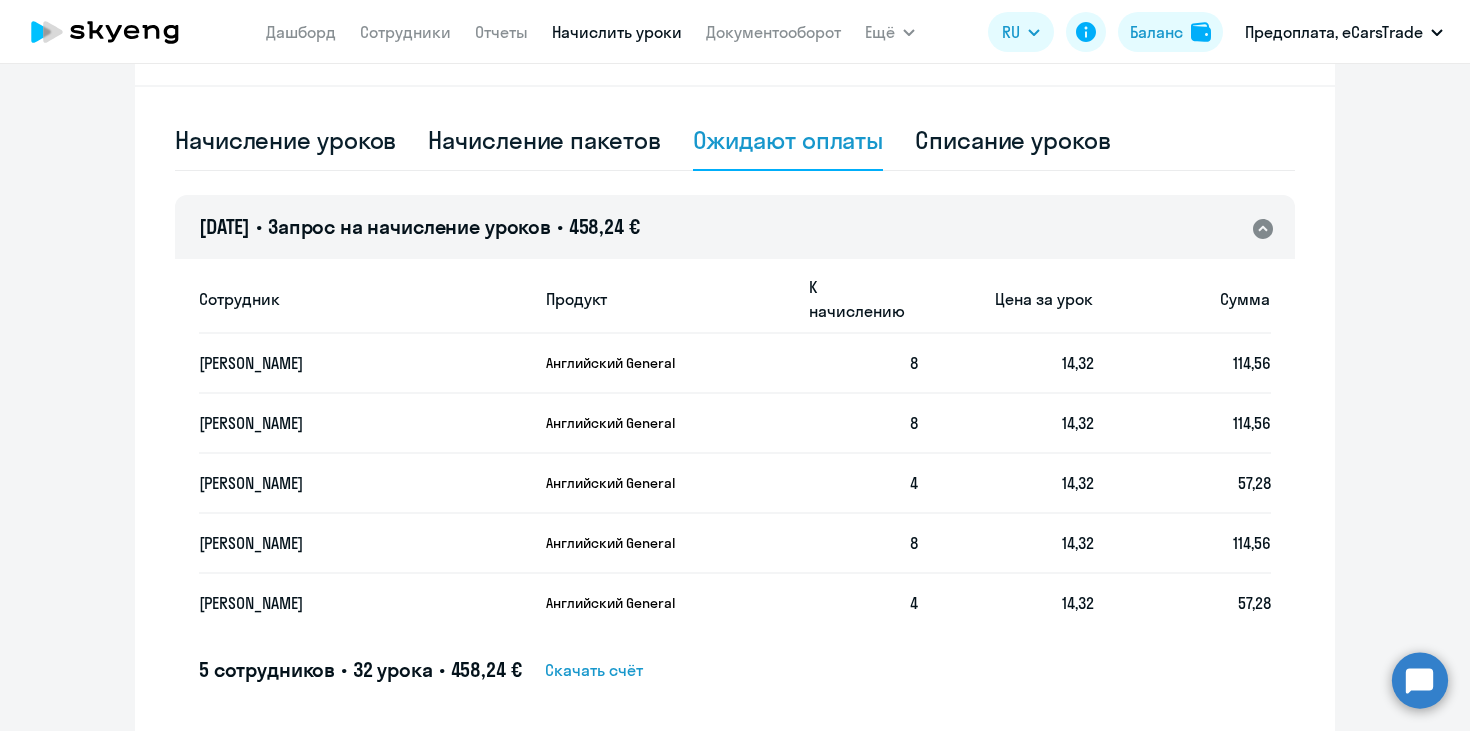 click on "Ожидают оплаты" 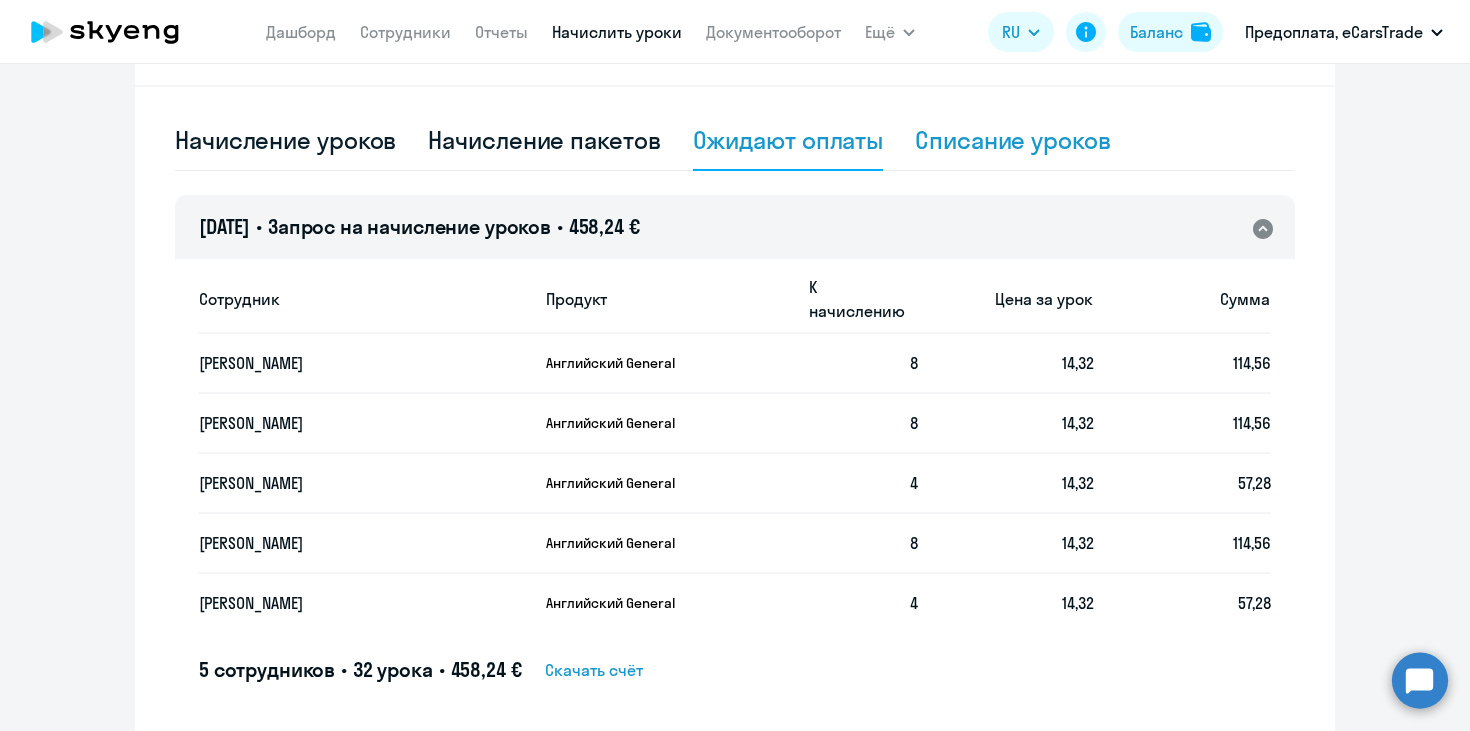 click on "Списание уроков" 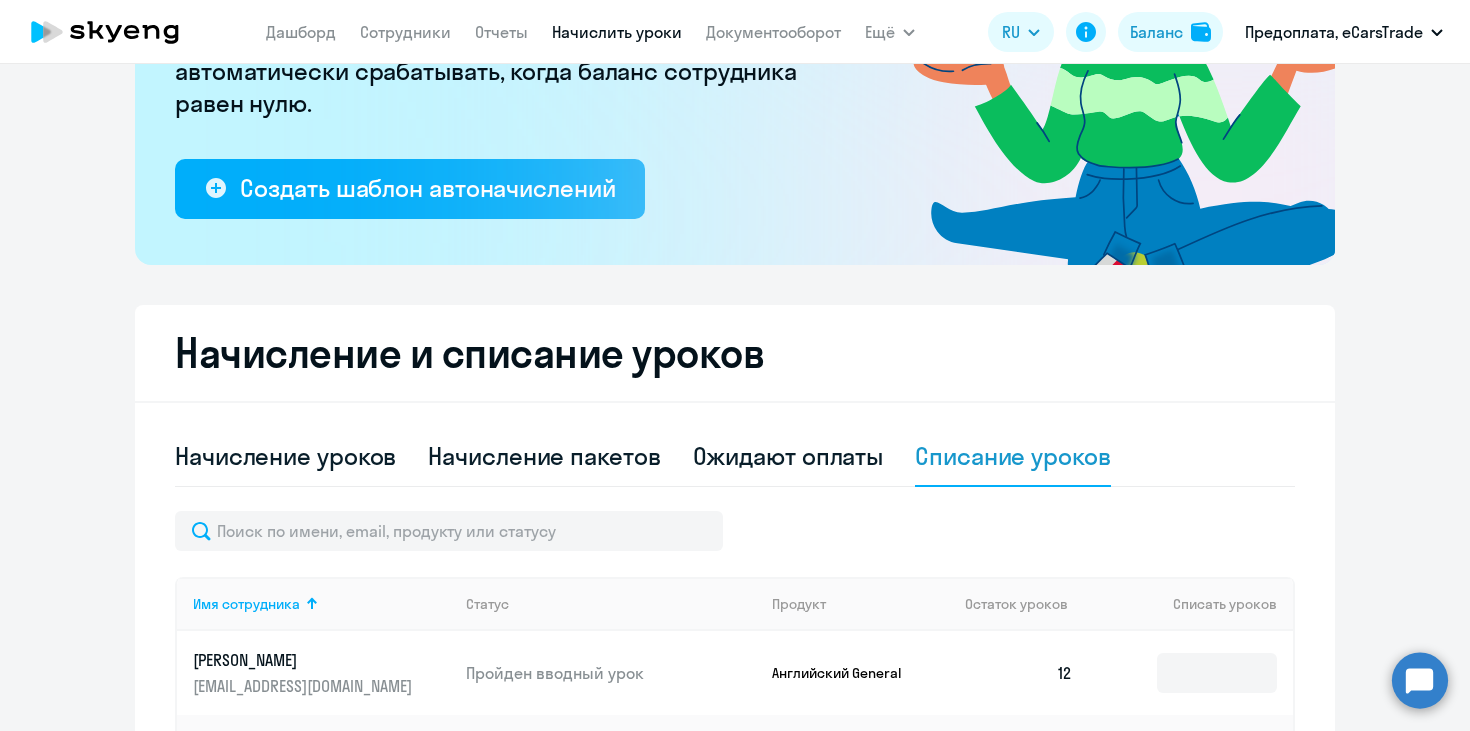 scroll, scrollTop: 0, scrollLeft: 0, axis: both 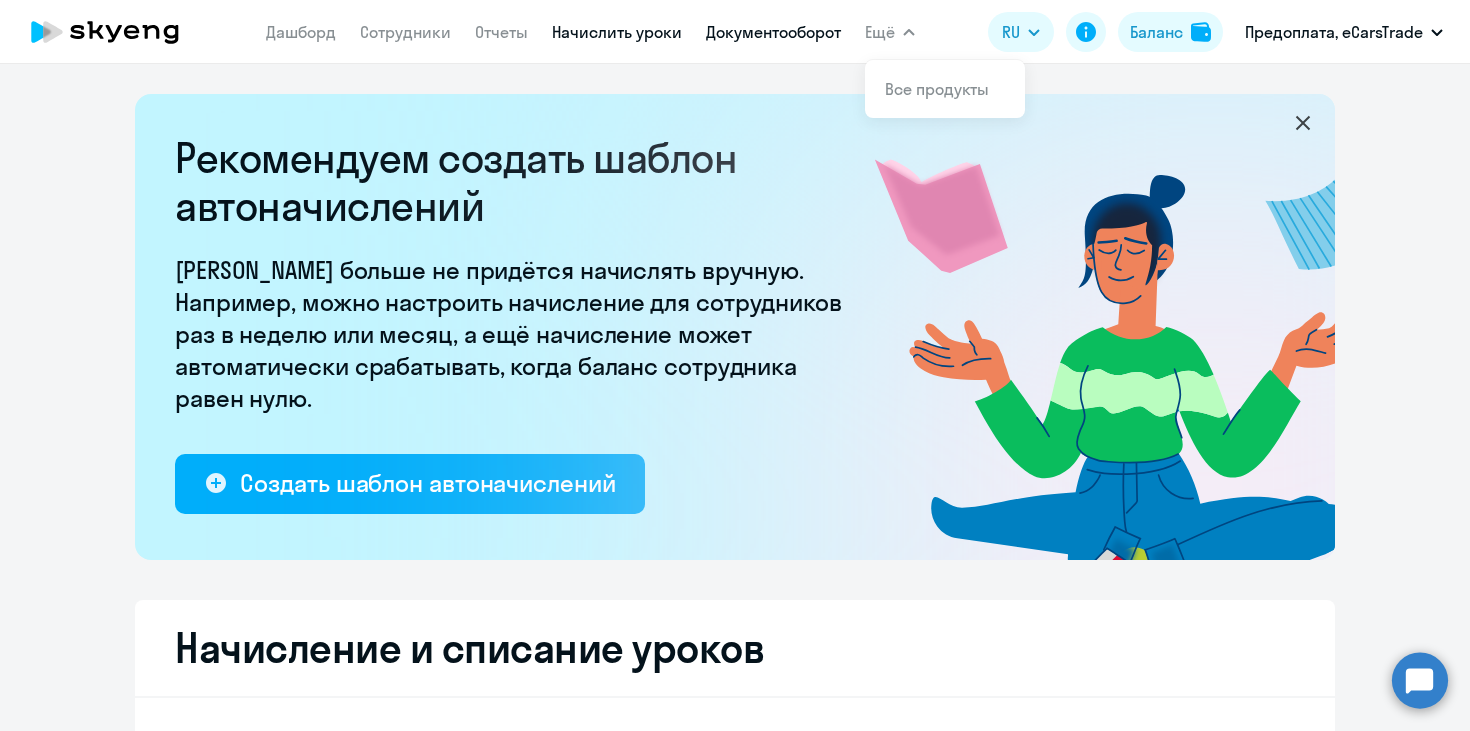 click on "Документооборот" at bounding box center (773, 32) 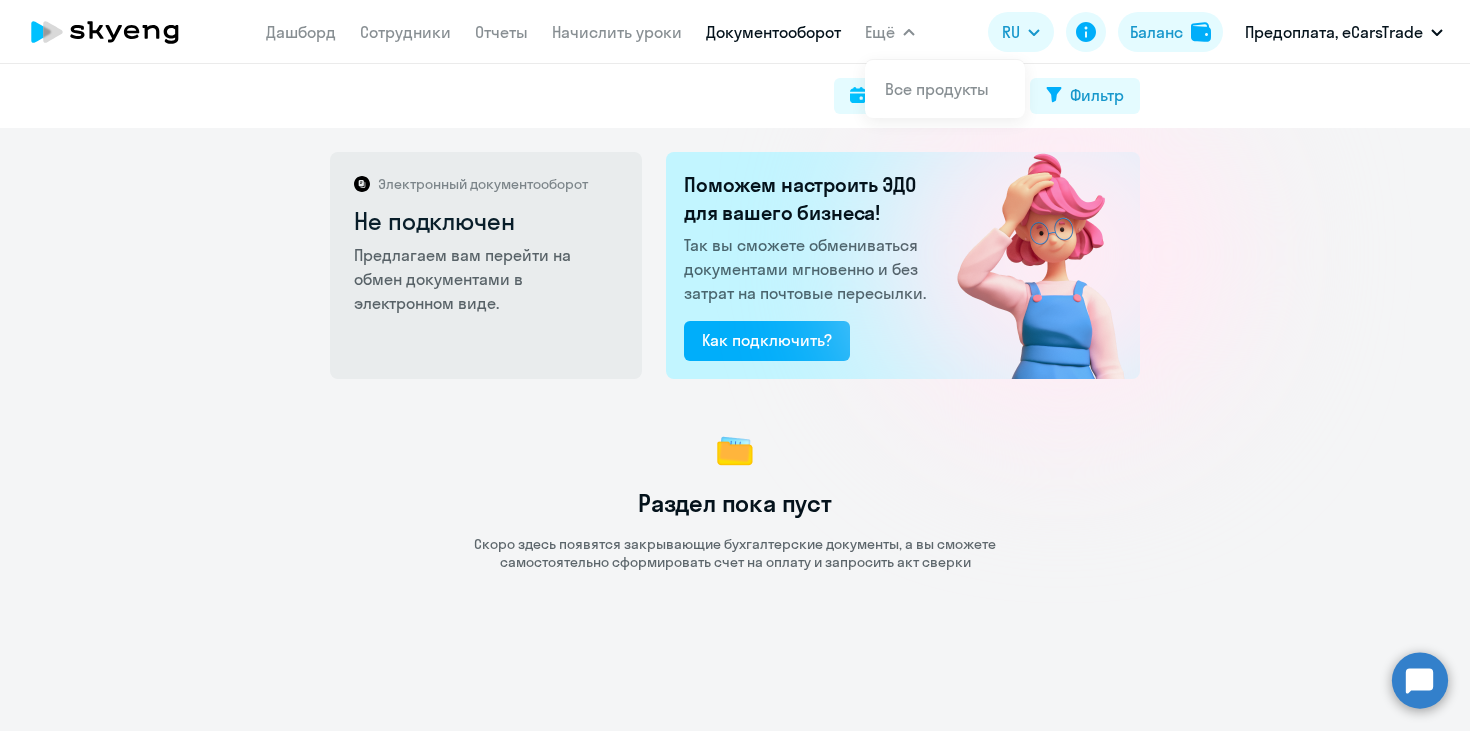 click on "Ещё" at bounding box center [880, 32] 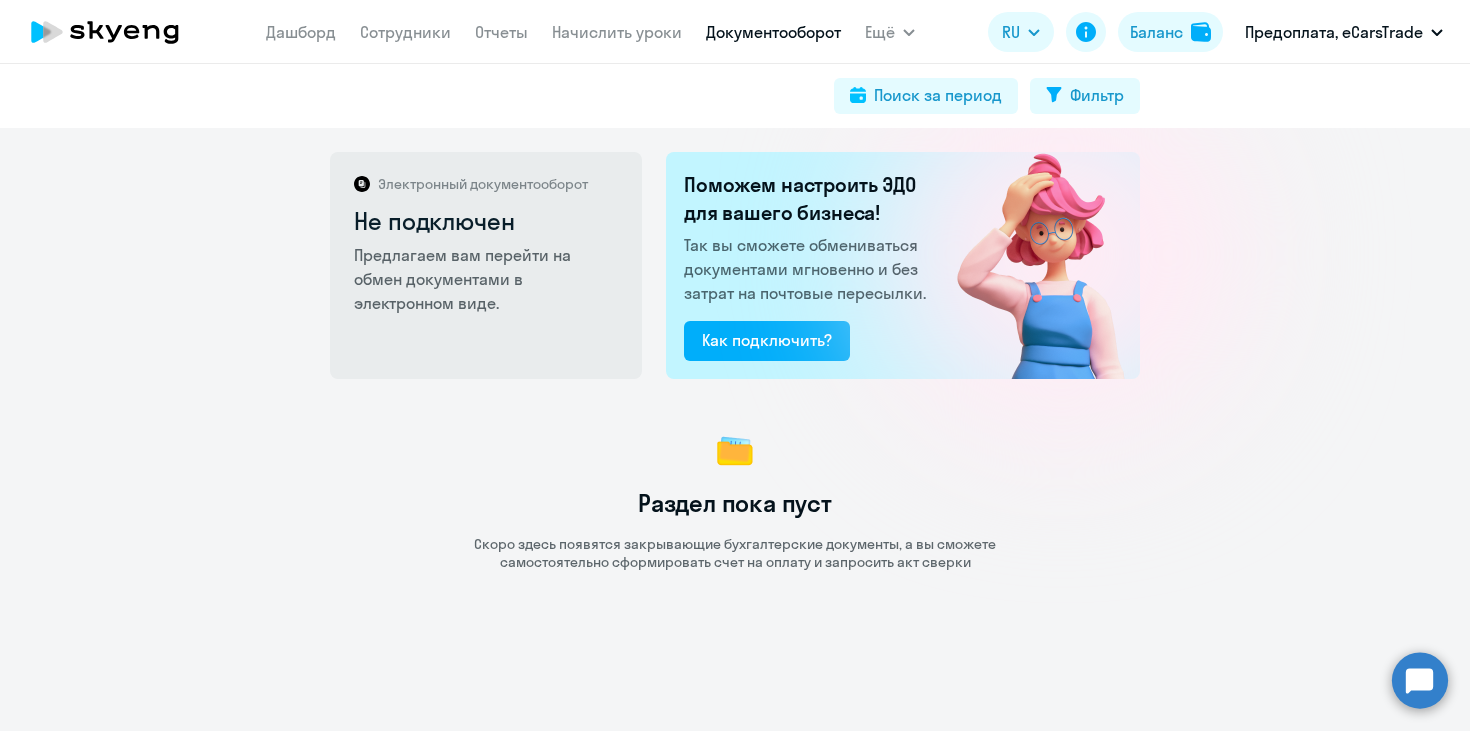 click on "[PERSON_NAME]
Отчеты
Начислить уроки
Документооборот
Ещё
Все продукты
Дашборд Сотрудники Отчеты Начислить уроки Документооборот Все продукты  RU
English Русский
Баланс   Предоплата, eCarsTrade" at bounding box center [735, 32] 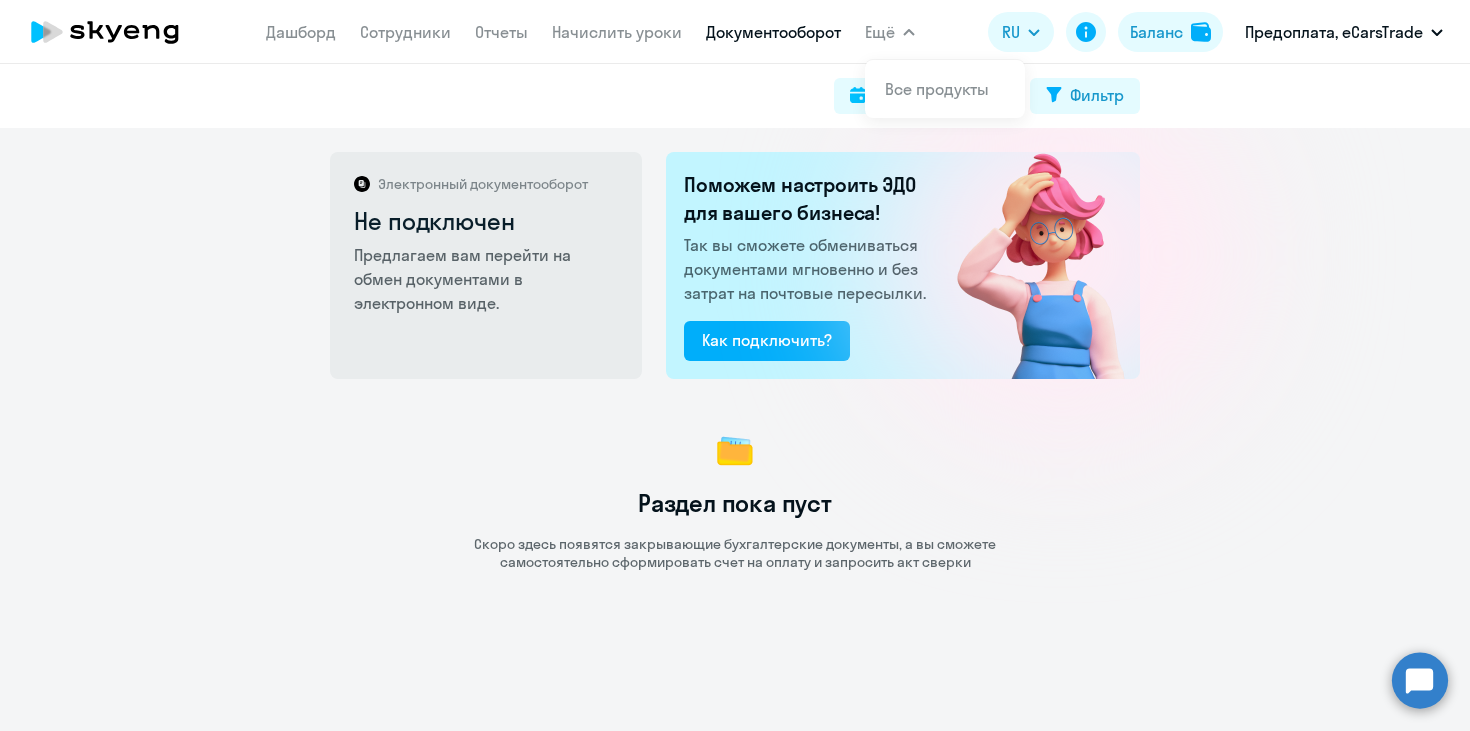 click 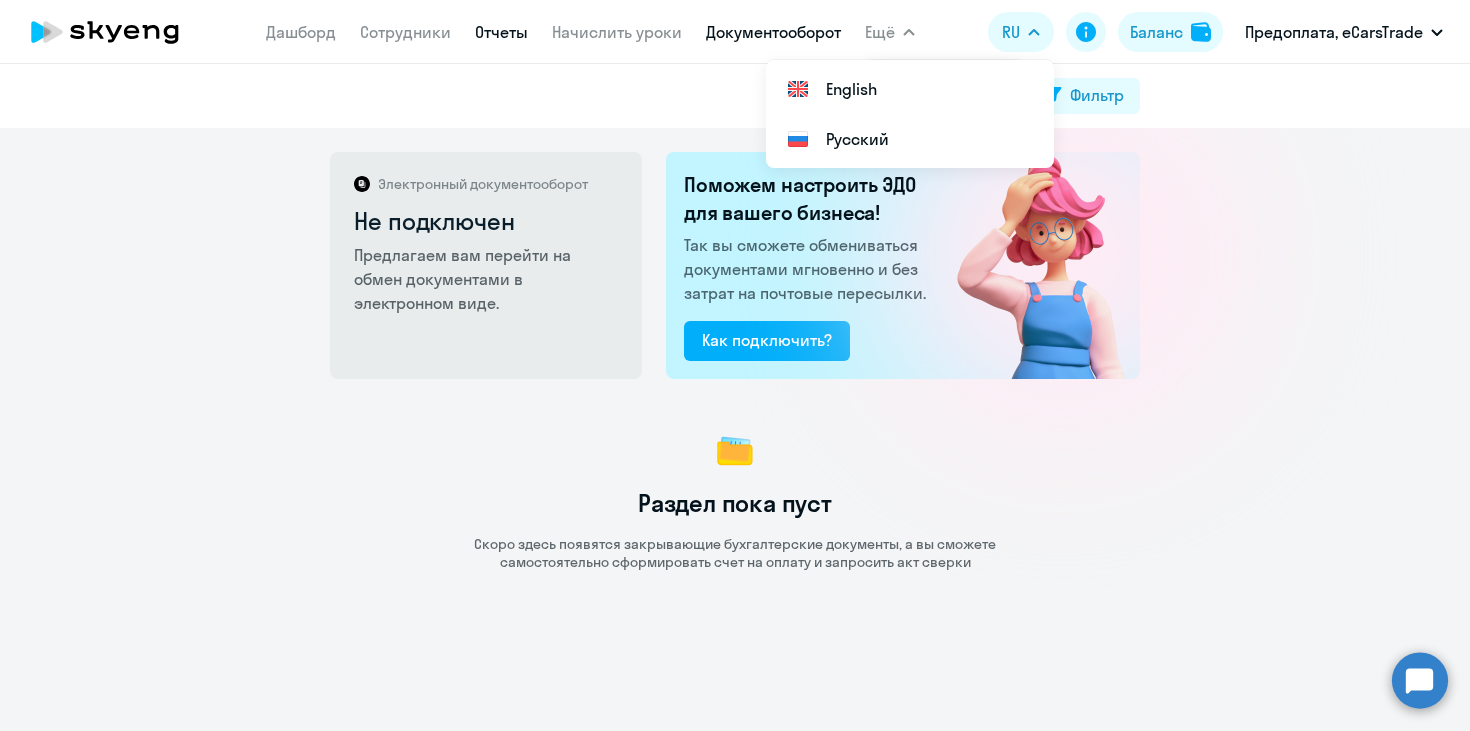 click on "Отчеты" at bounding box center [501, 32] 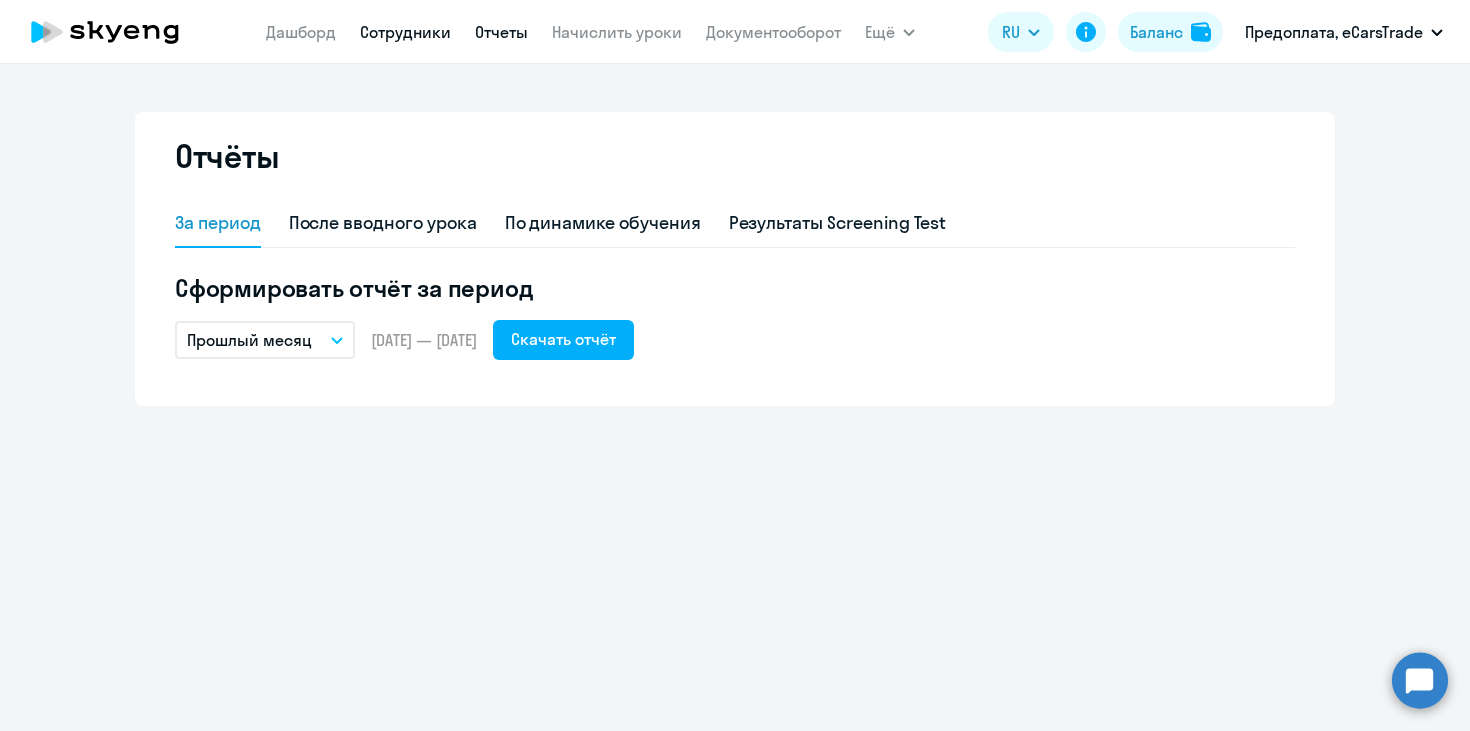 click on "Сотрудники" at bounding box center [405, 32] 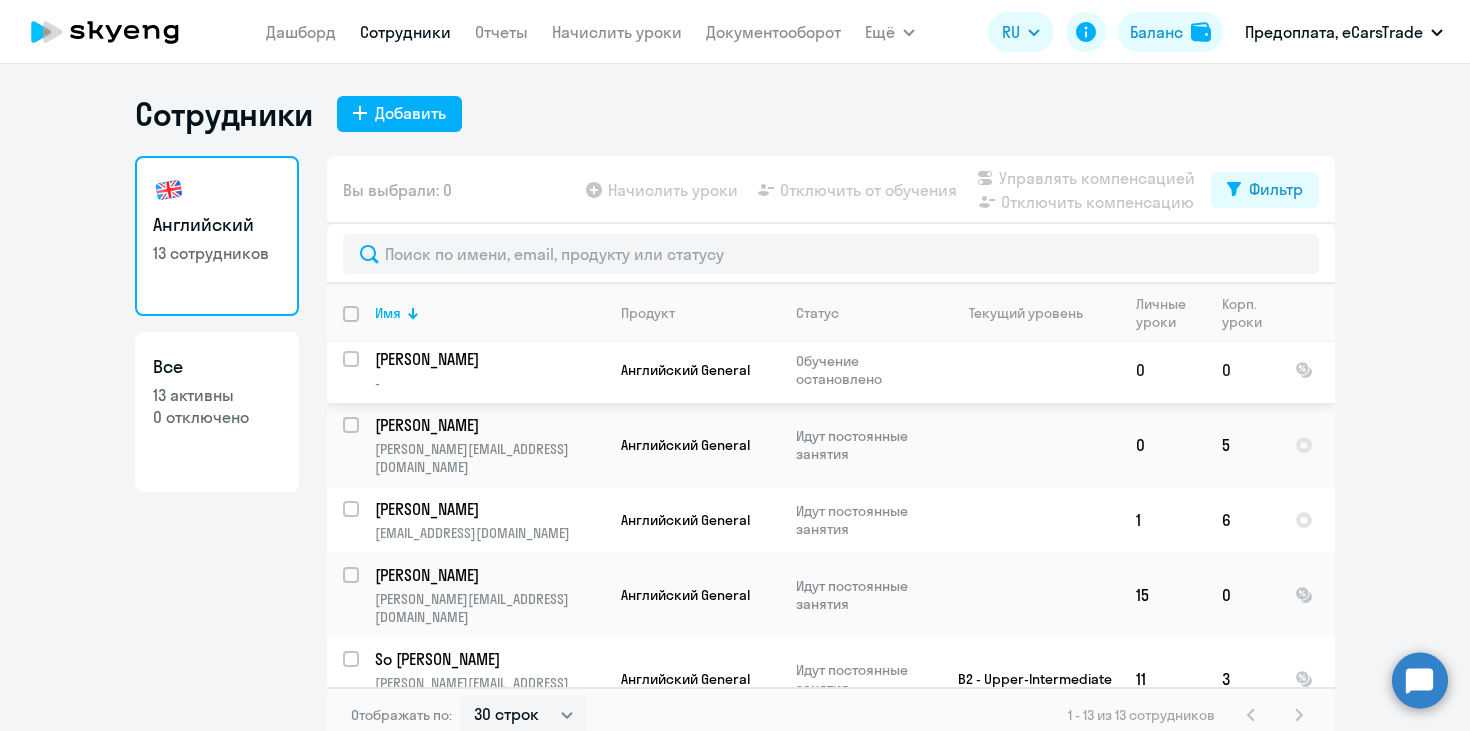 scroll, scrollTop: 0, scrollLeft: 0, axis: both 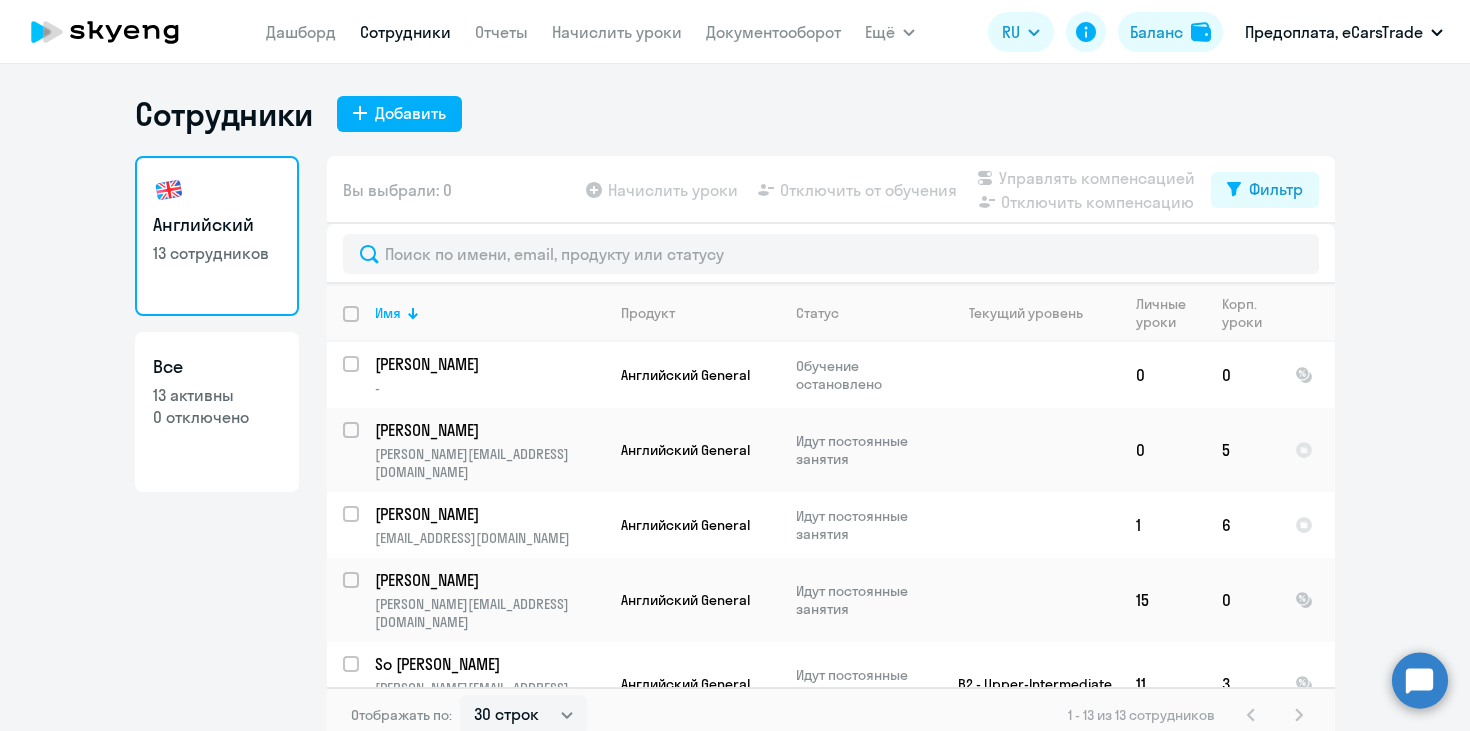 click on "0 отключено" 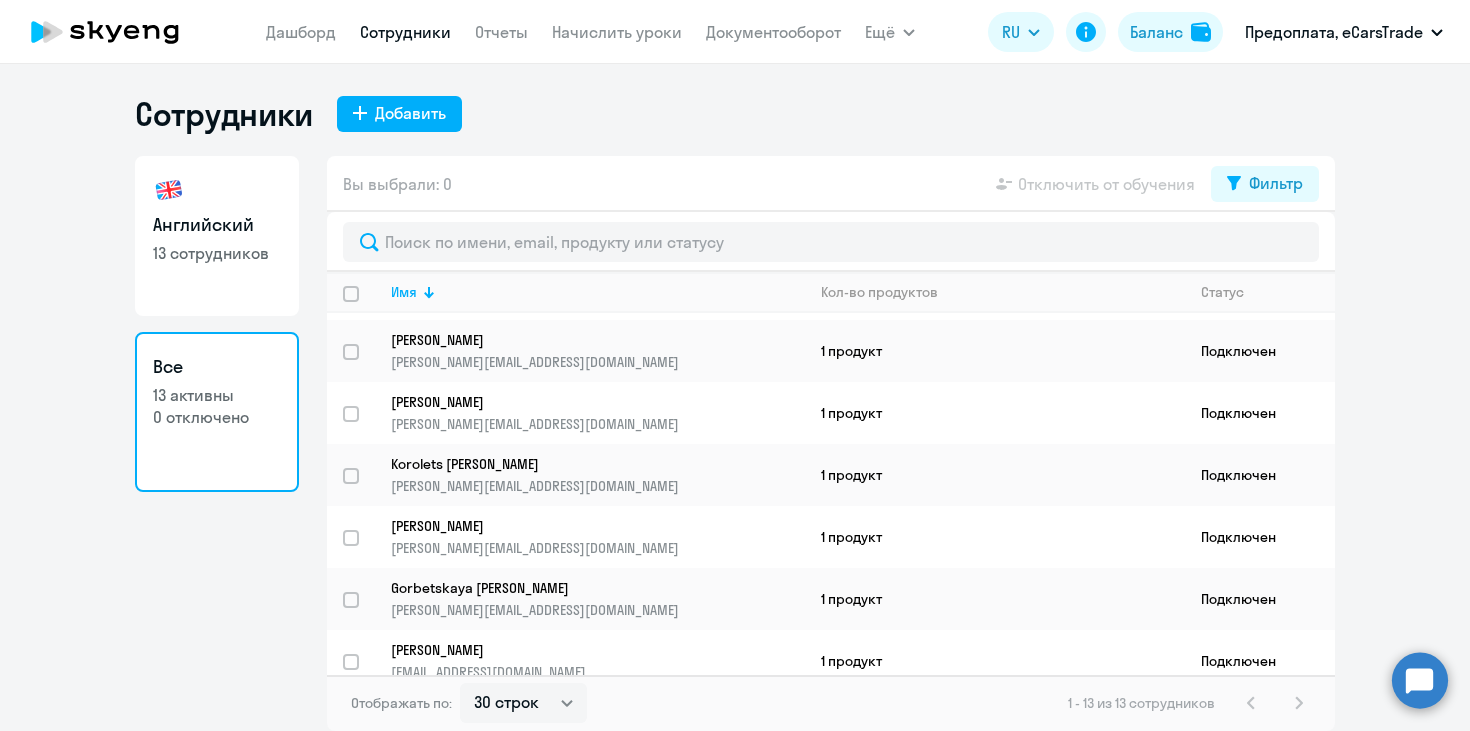 scroll, scrollTop: 430, scrollLeft: 0, axis: vertical 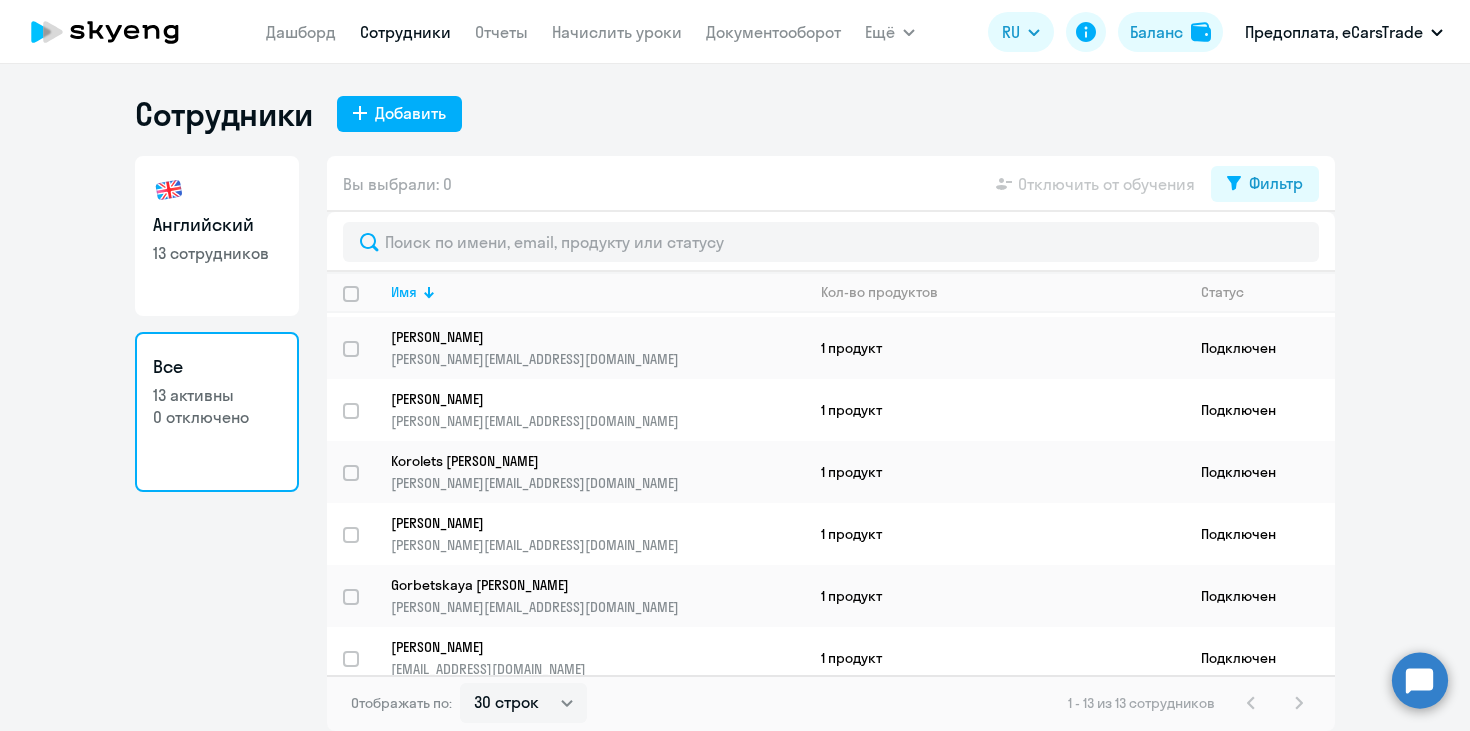 click on "Английский" 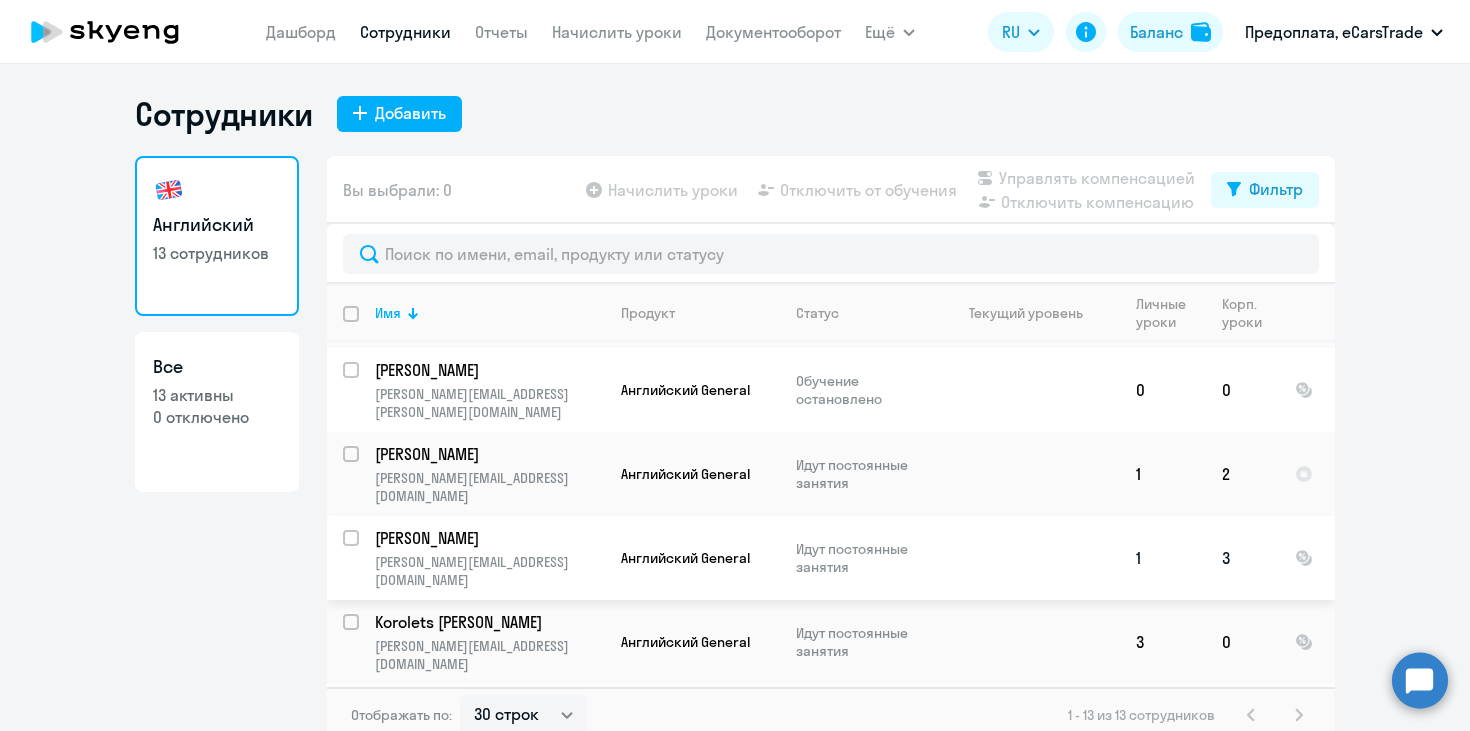 scroll, scrollTop: 506, scrollLeft: 0, axis: vertical 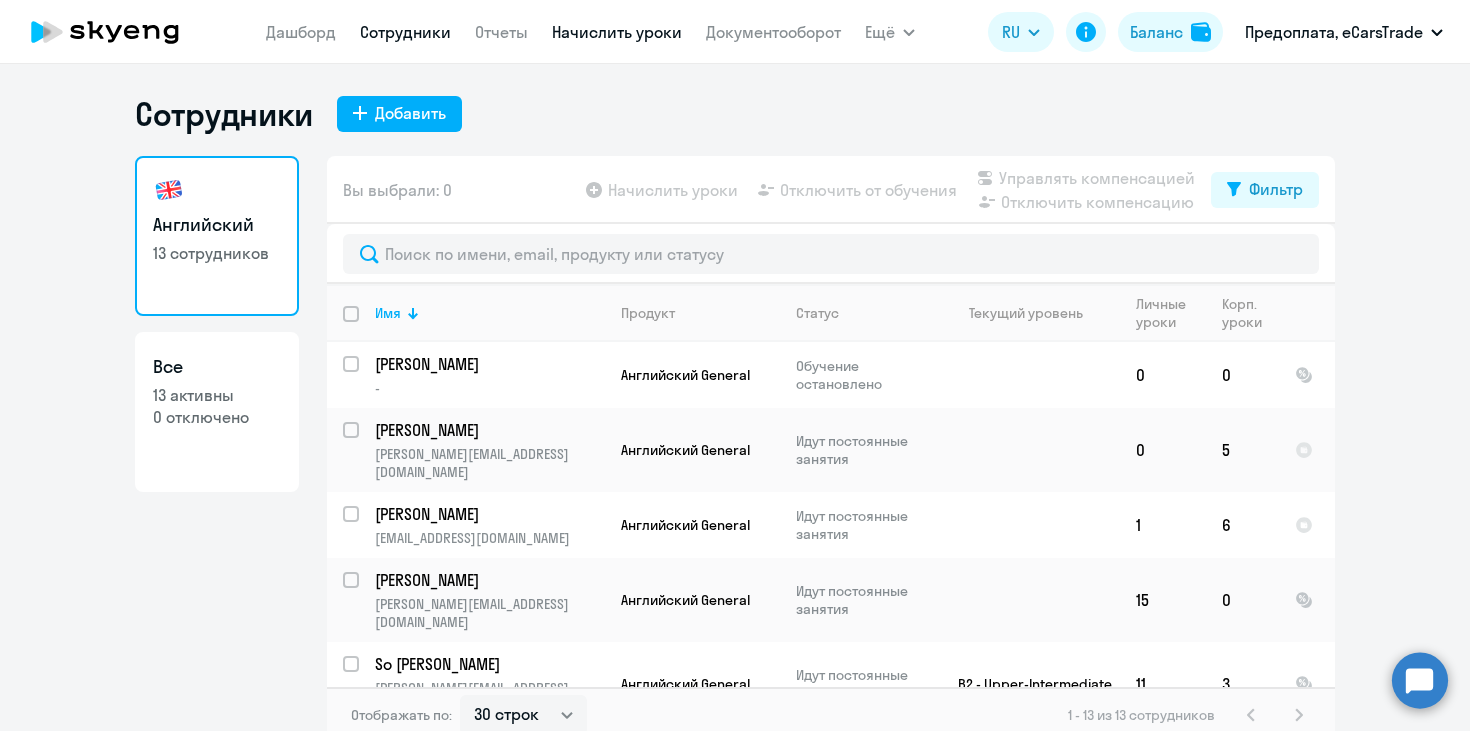 click on "Начислить уроки" at bounding box center [617, 32] 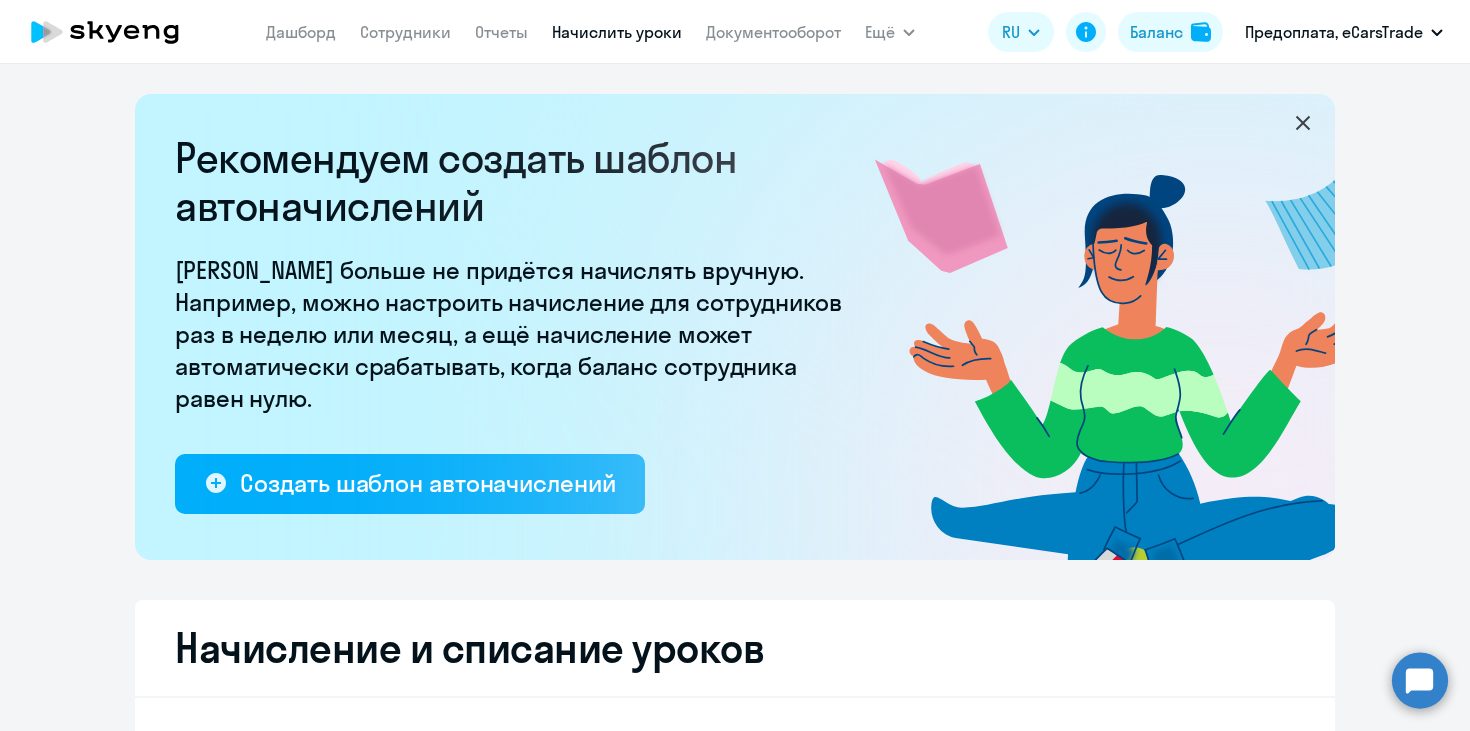select on "10" 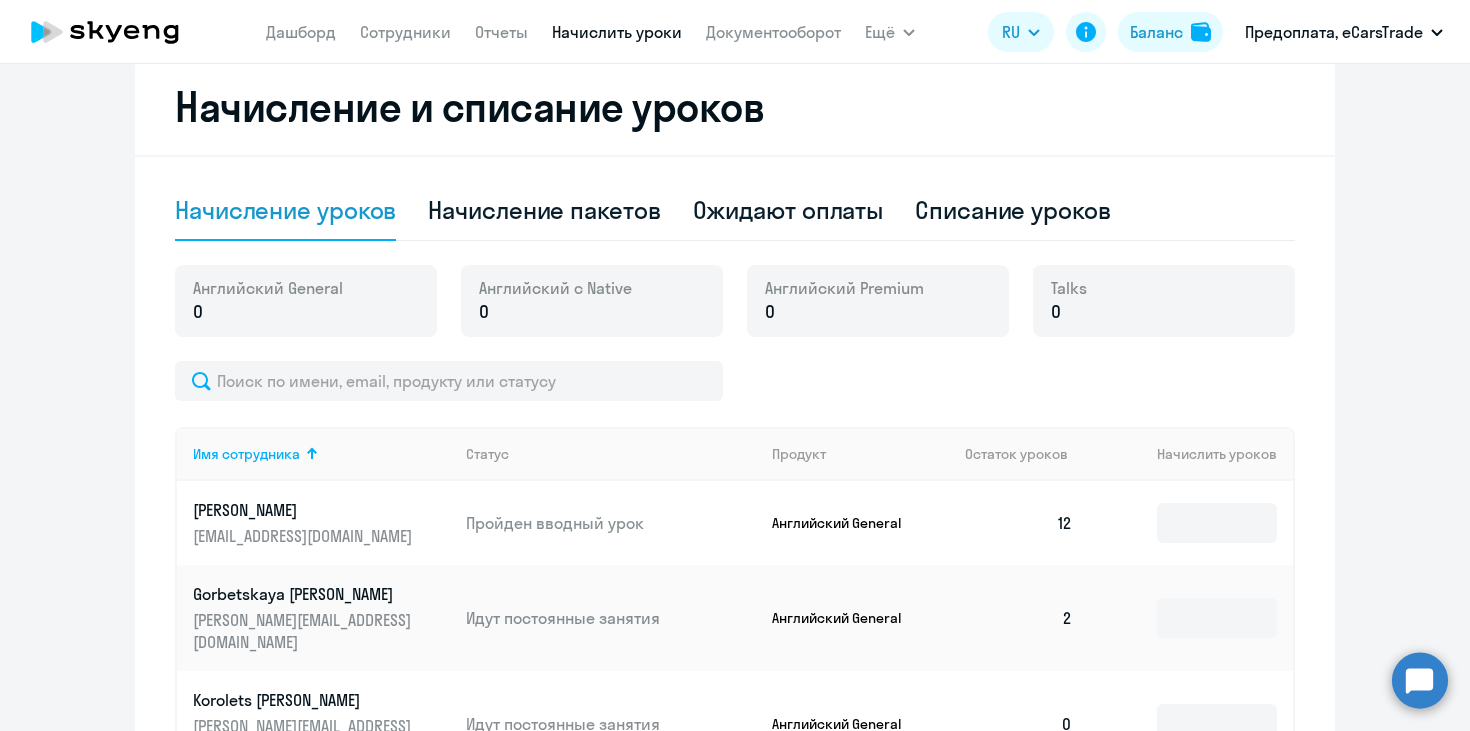 scroll, scrollTop: 532, scrollLeft: 0, axis: vertical 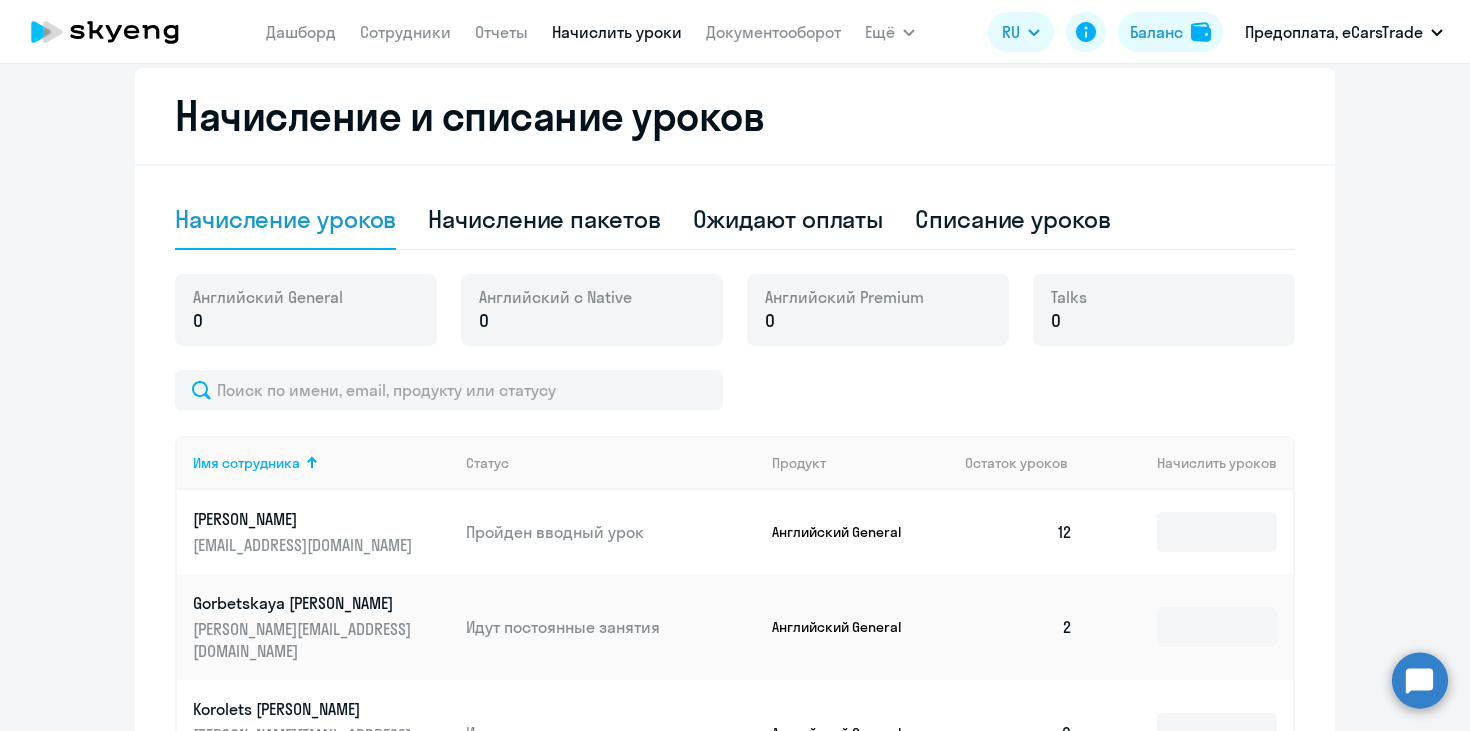 click on "Начисление уроков" 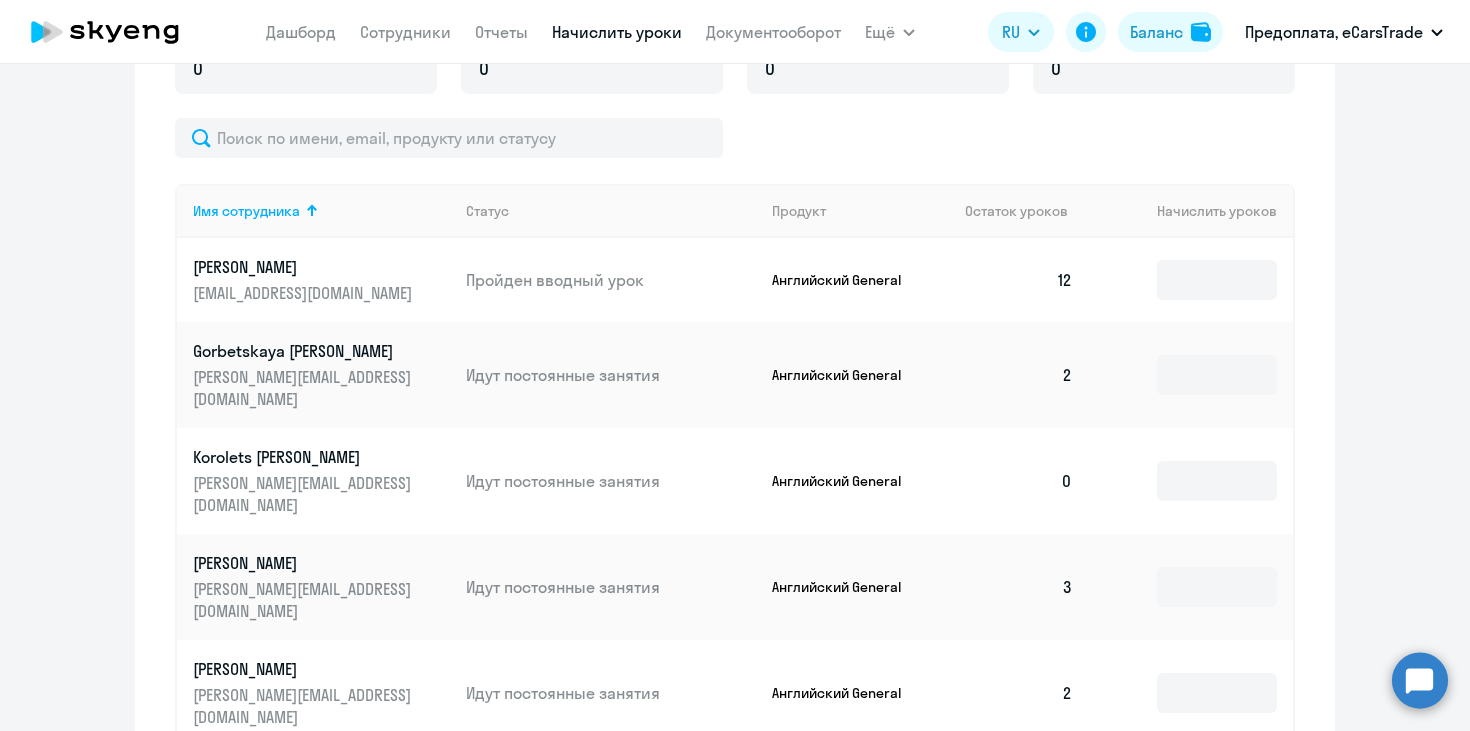 scroll, scrollTop: 793, scrollLeft: 0, axis: vertical 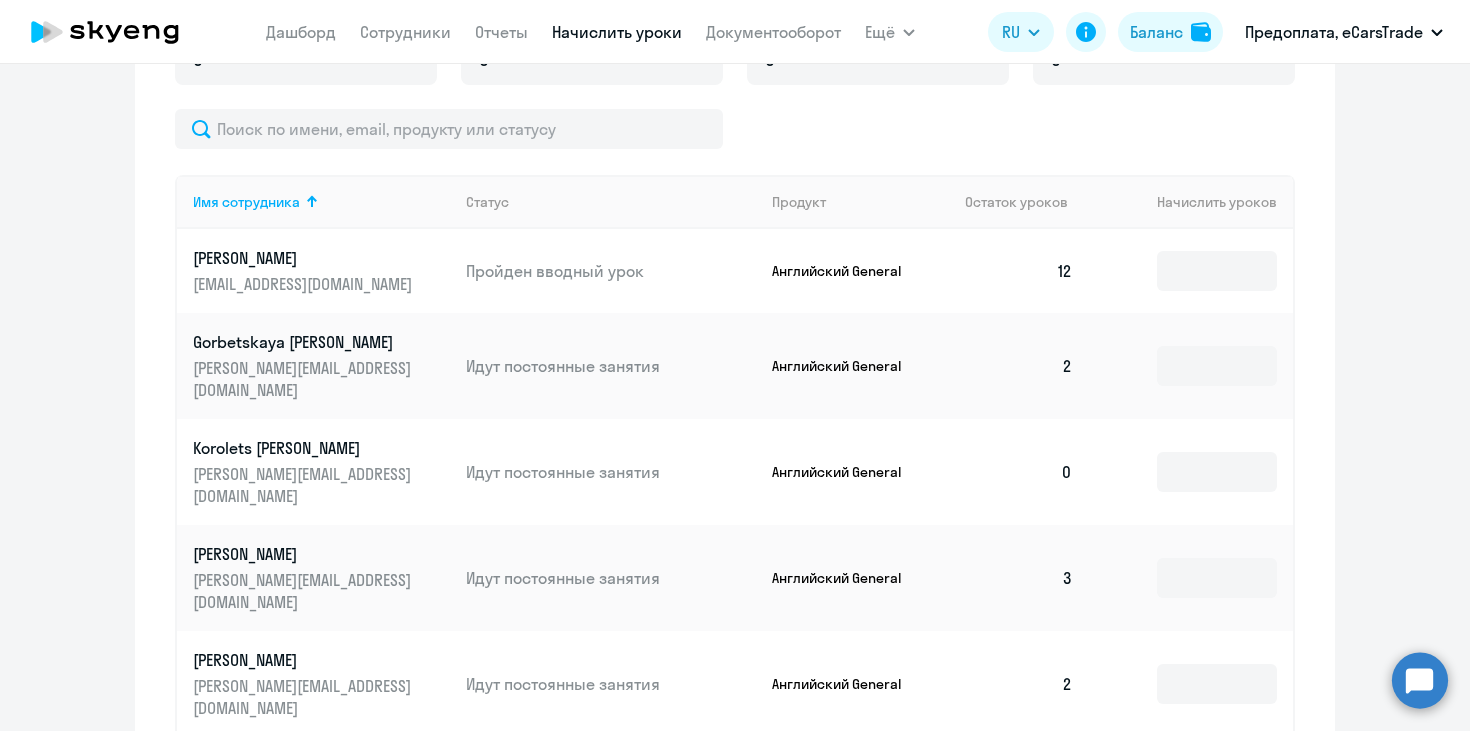 click on "12" 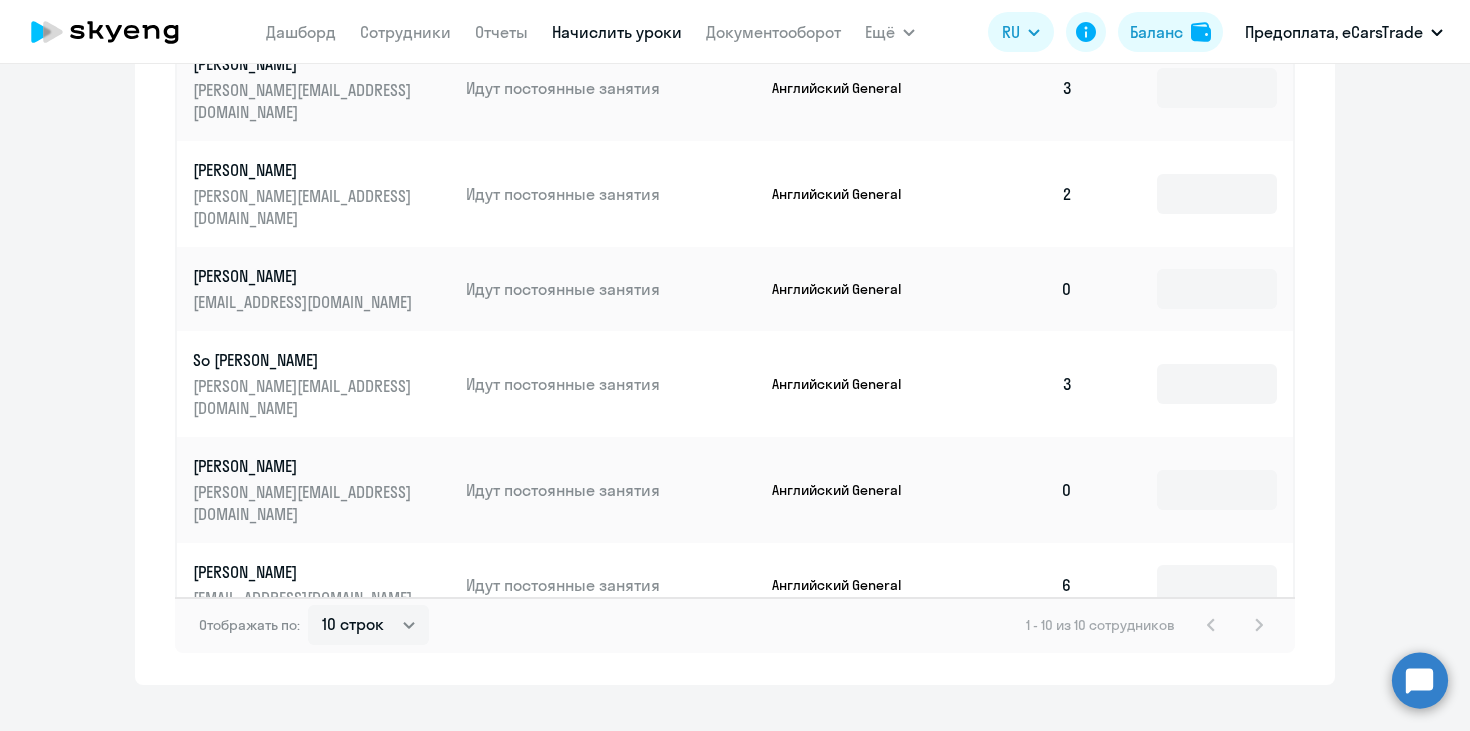 scroll, scrollTop: 1299, scrollLeft: 0, axis: vertical 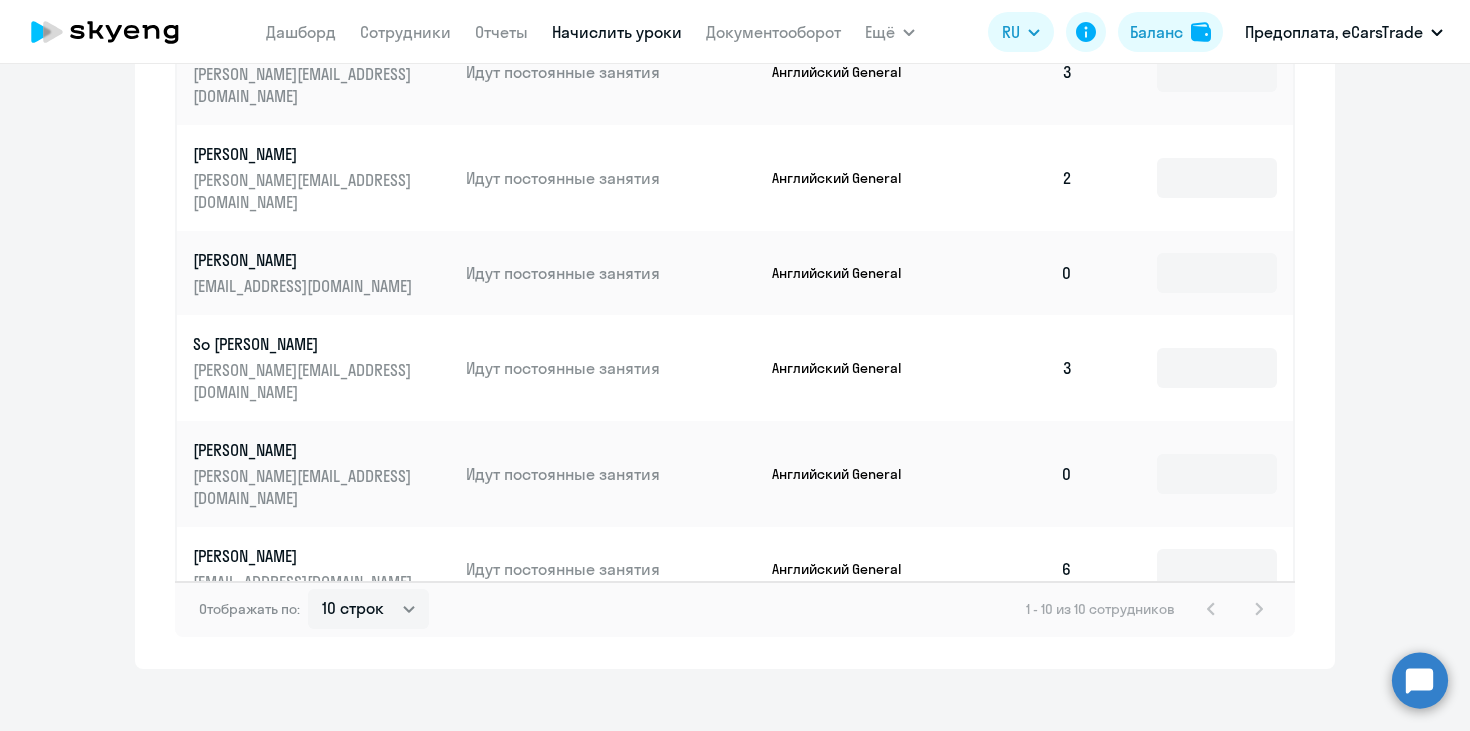 click on "5" 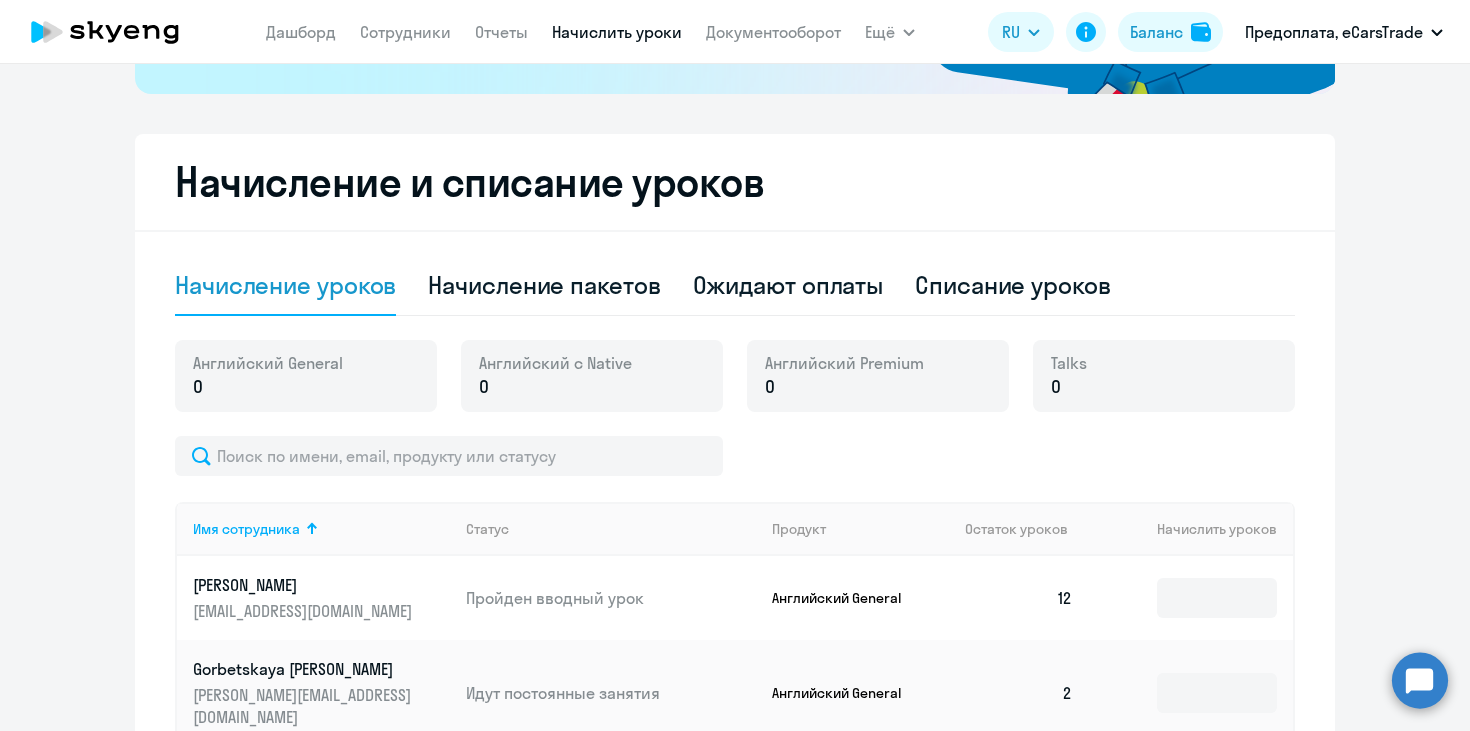 scroll, scrollTop: 0, scrollLeft: 0, axis: both 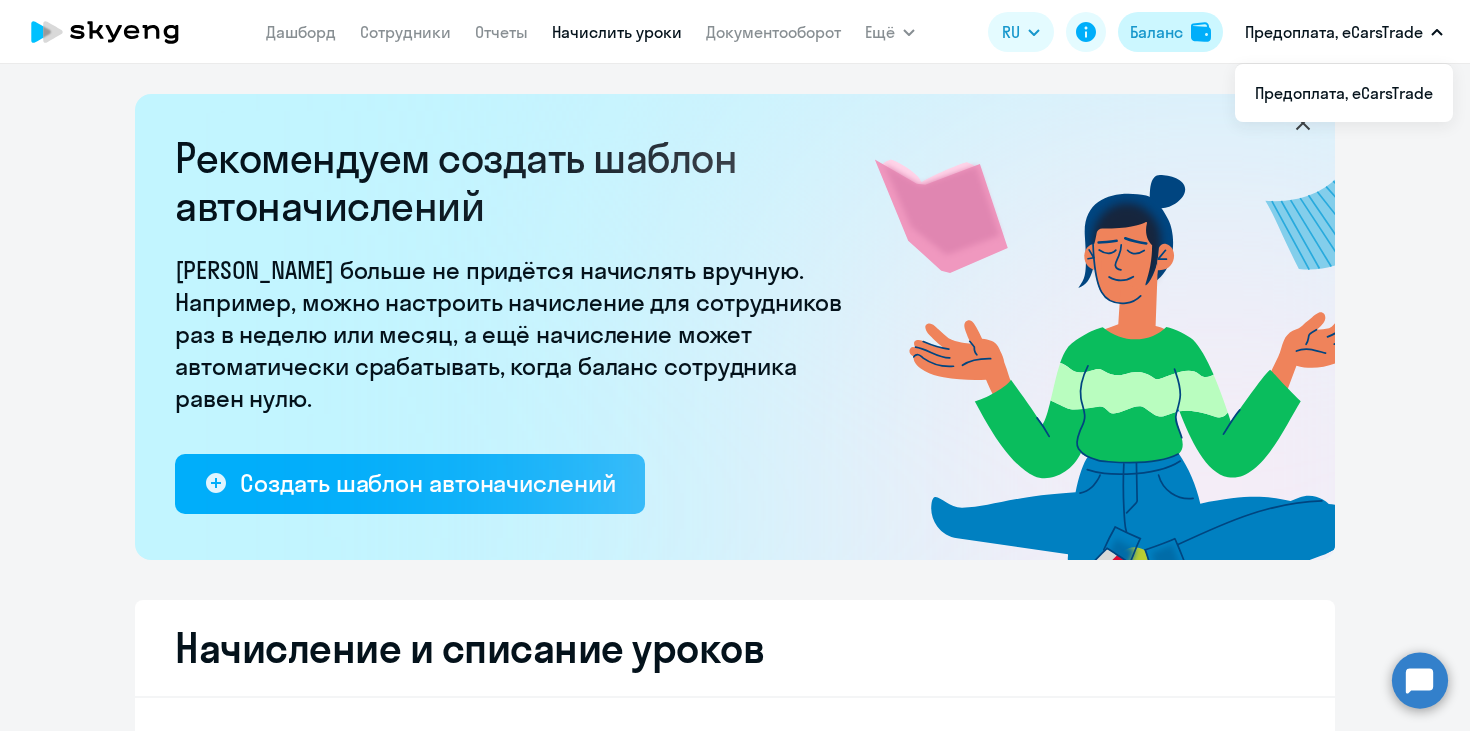 click on "Баланс" 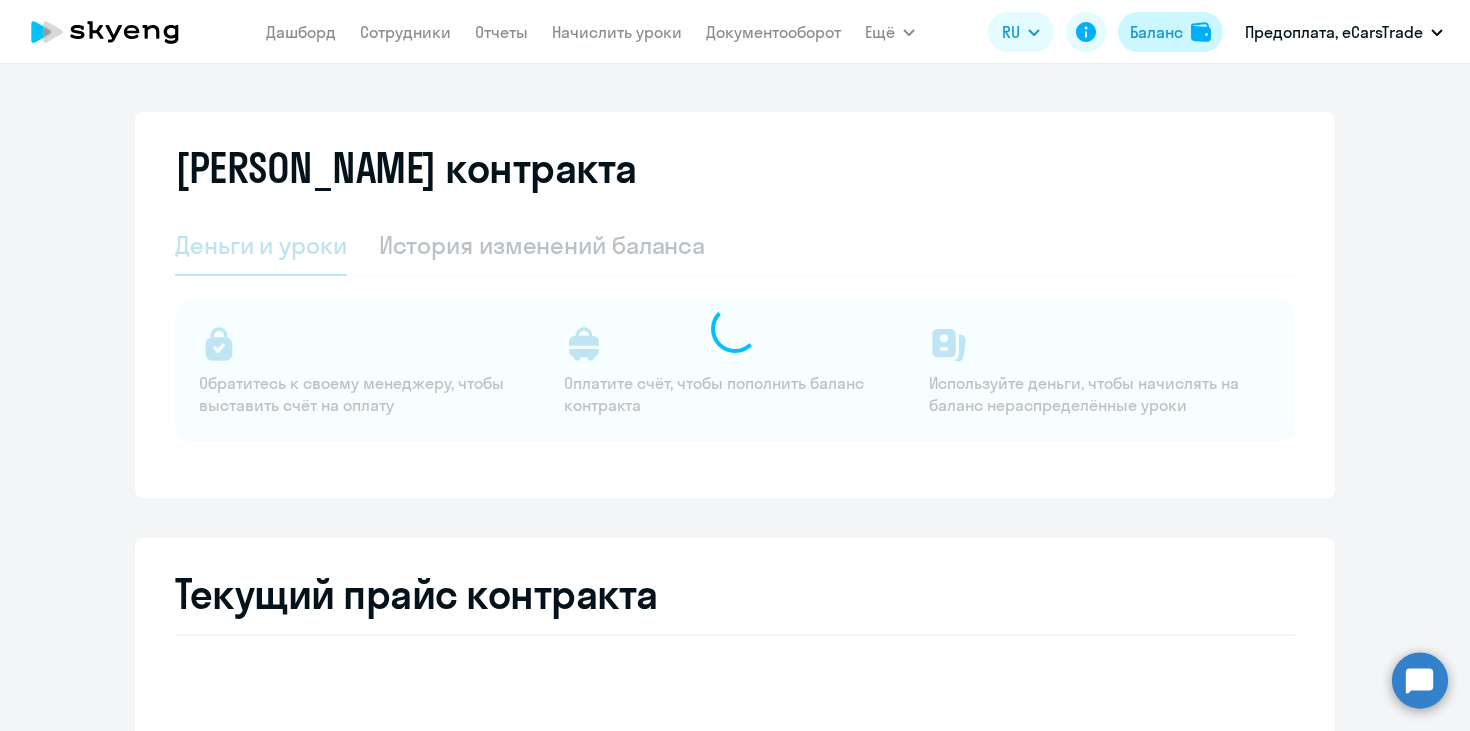 select on "english_adult_not_native_speaker" 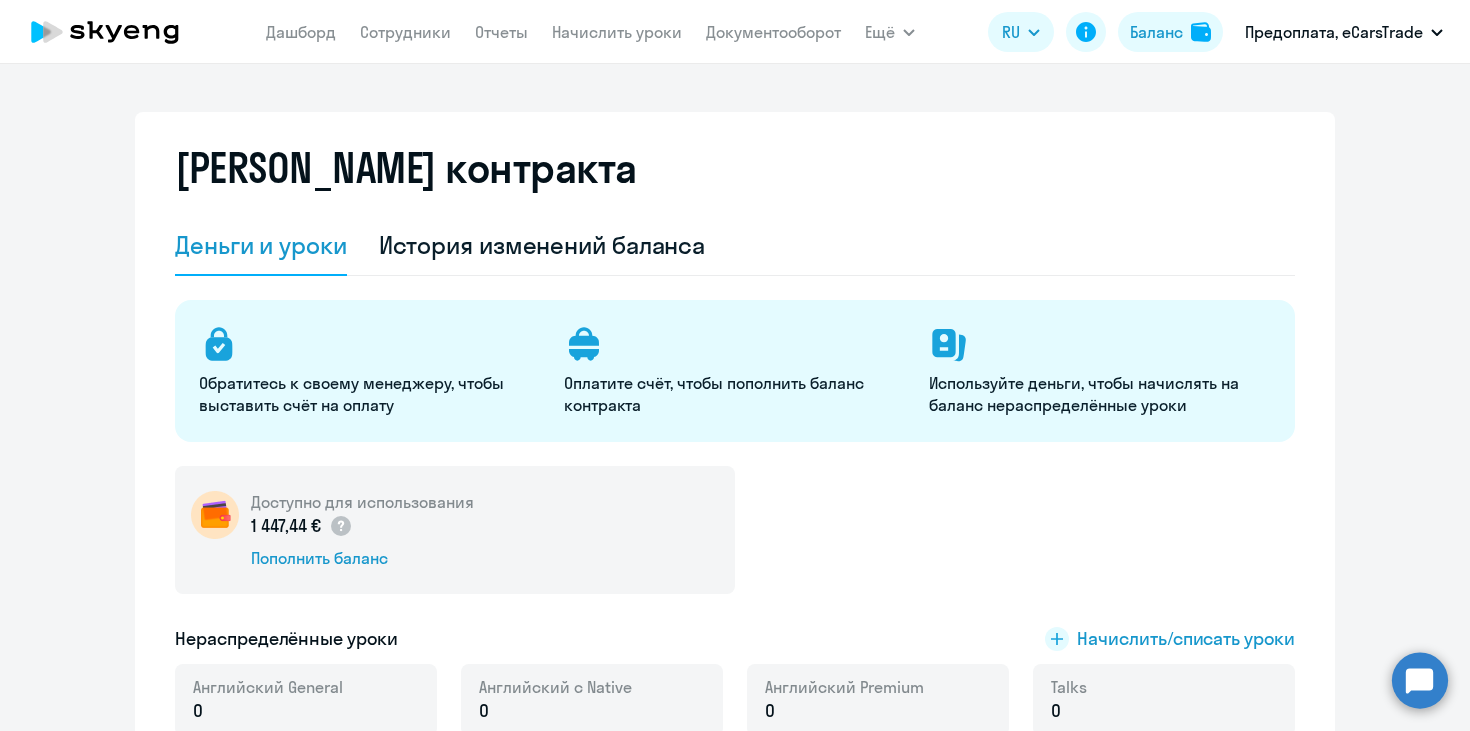 scroll, scrollTop: 71, scrollLeft: 0, axis: vertical 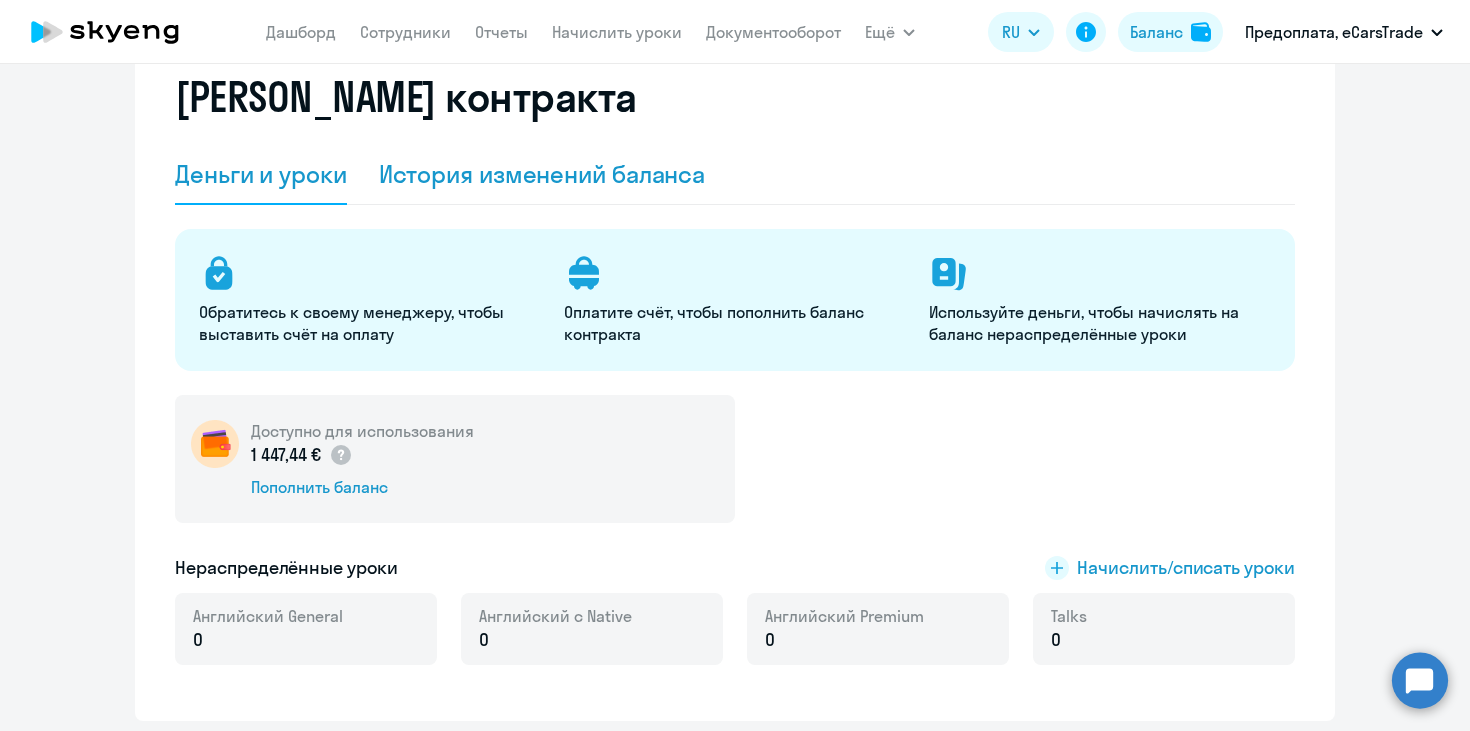 click on "История изменений баланса" 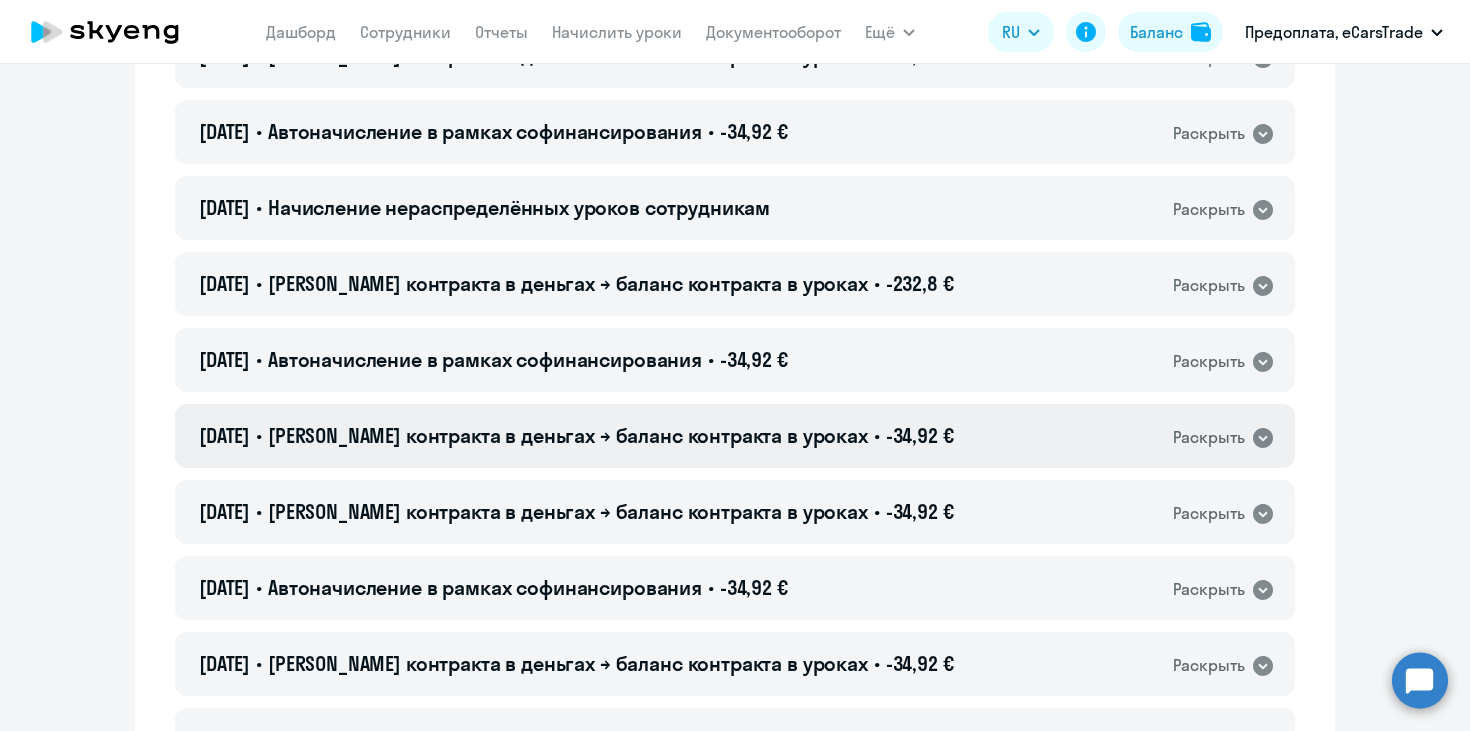 scroll, scrollTop: 1189, scrollLeft: 0, axis: vertical 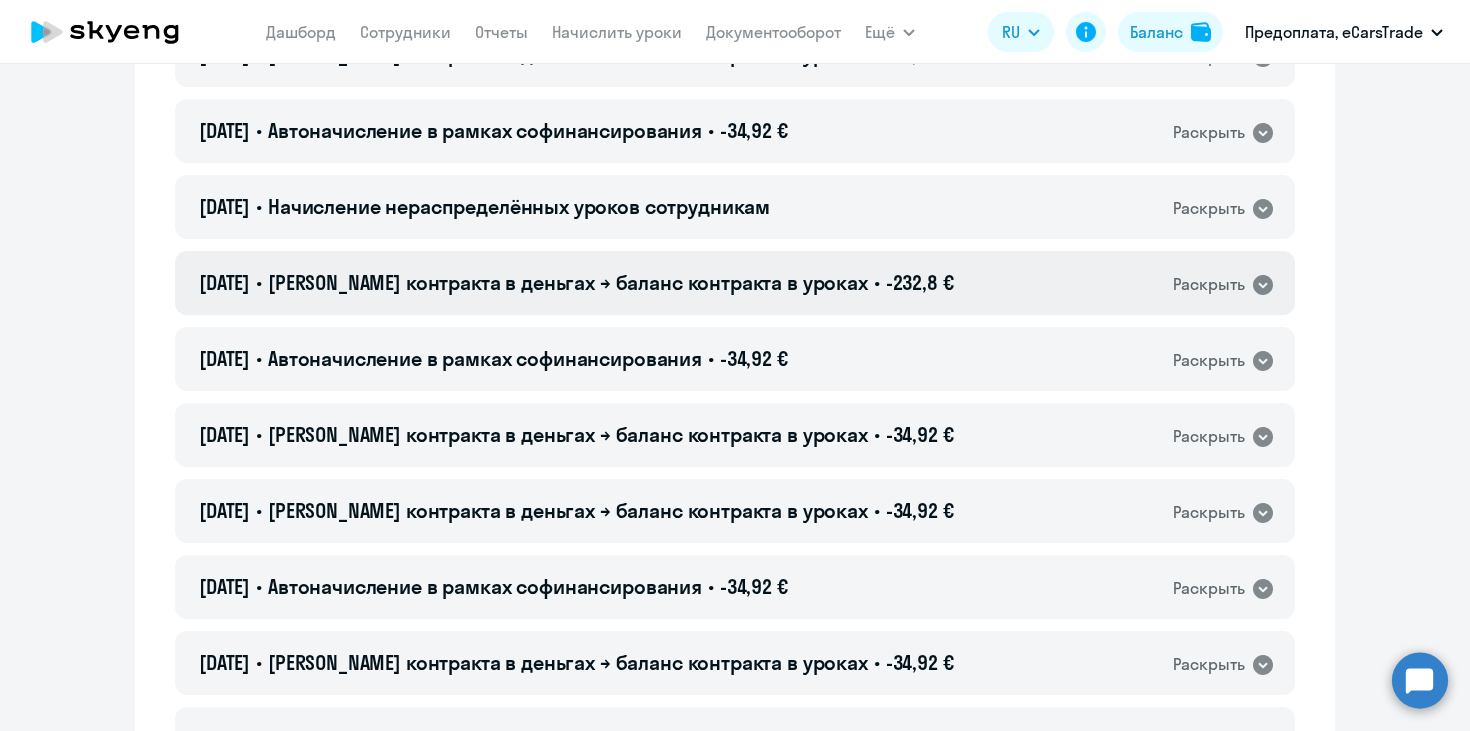 click 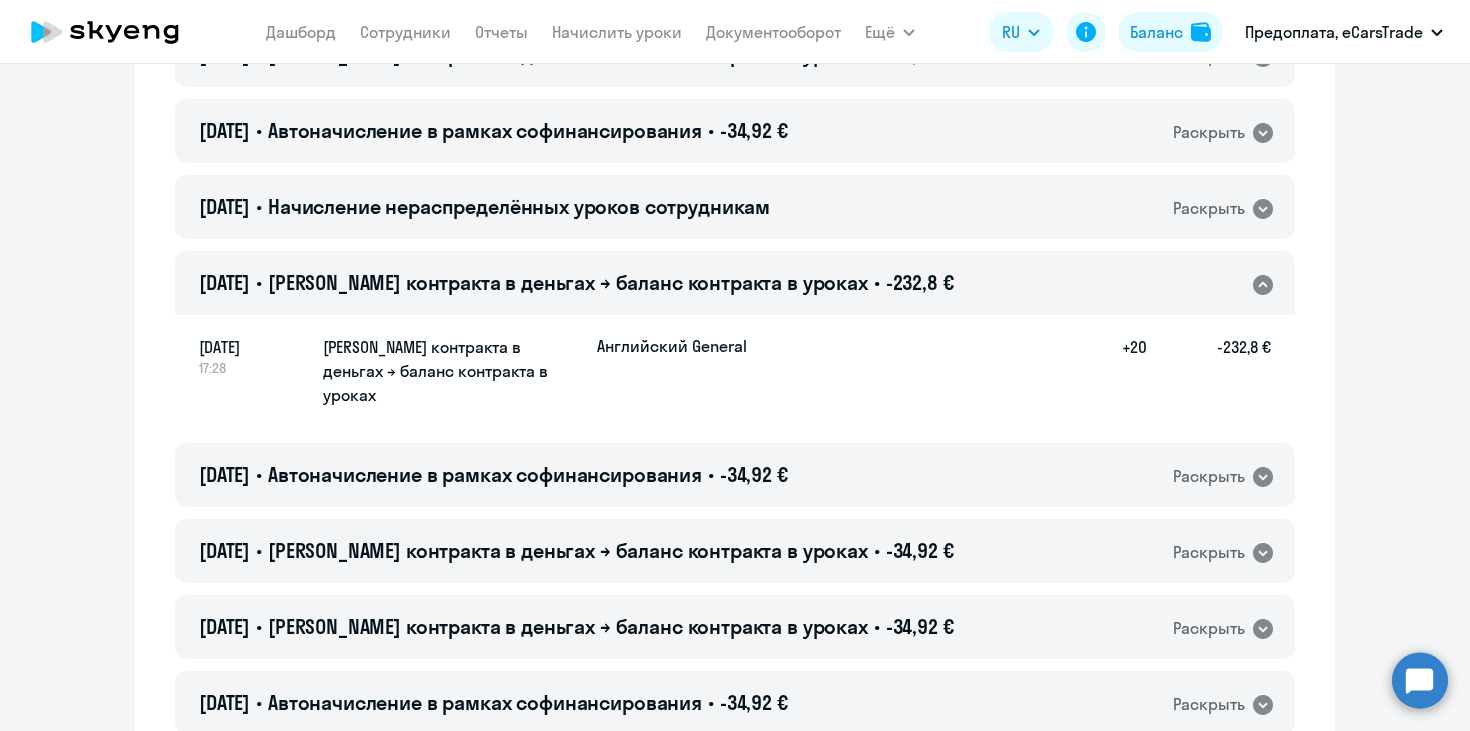 click on "+20" 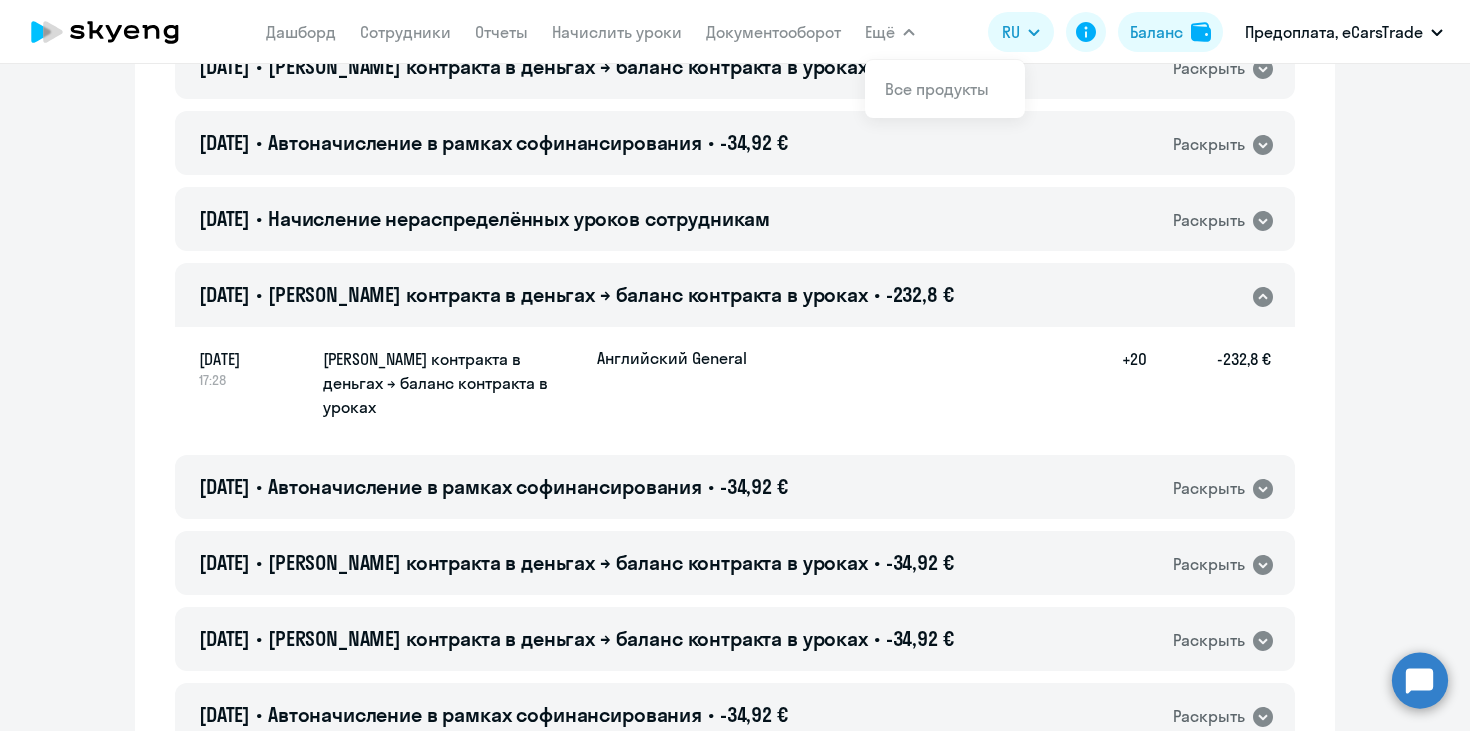 scroll, scrollTop: 1176, scrollLeft: 0, axis: vertical 